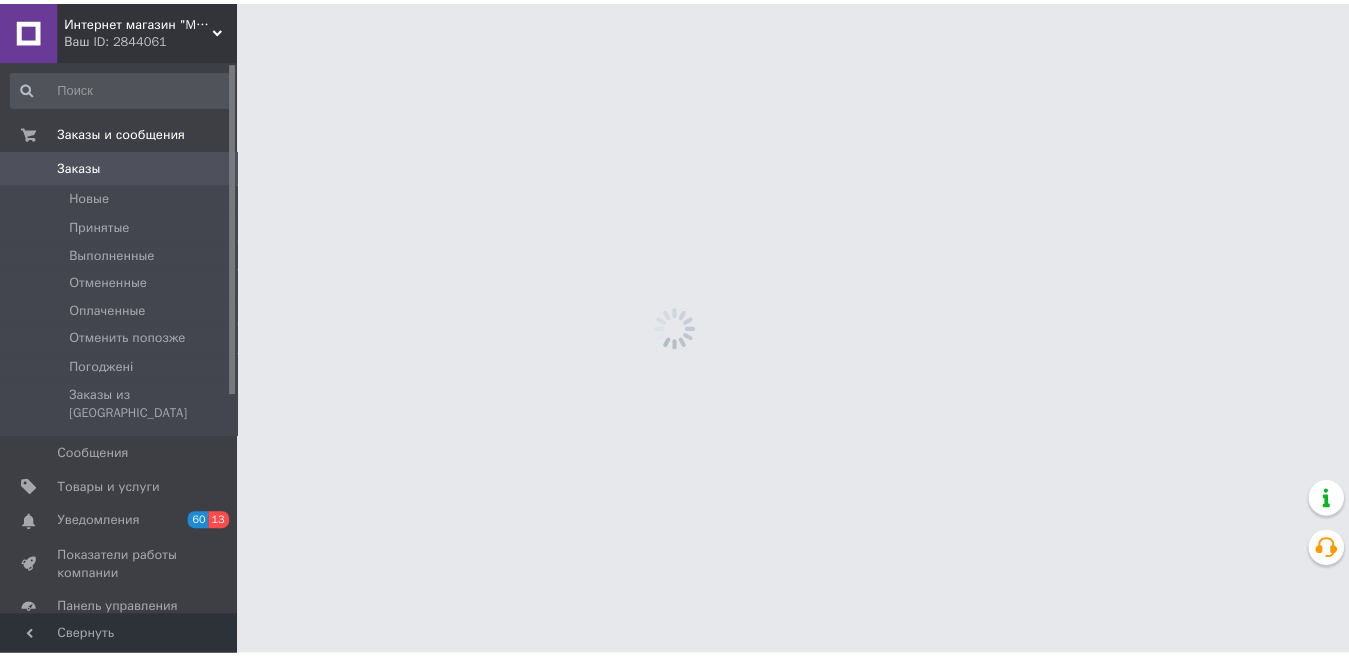 scroll, scrollTop: 0, scrollLeft: 0, axis: both 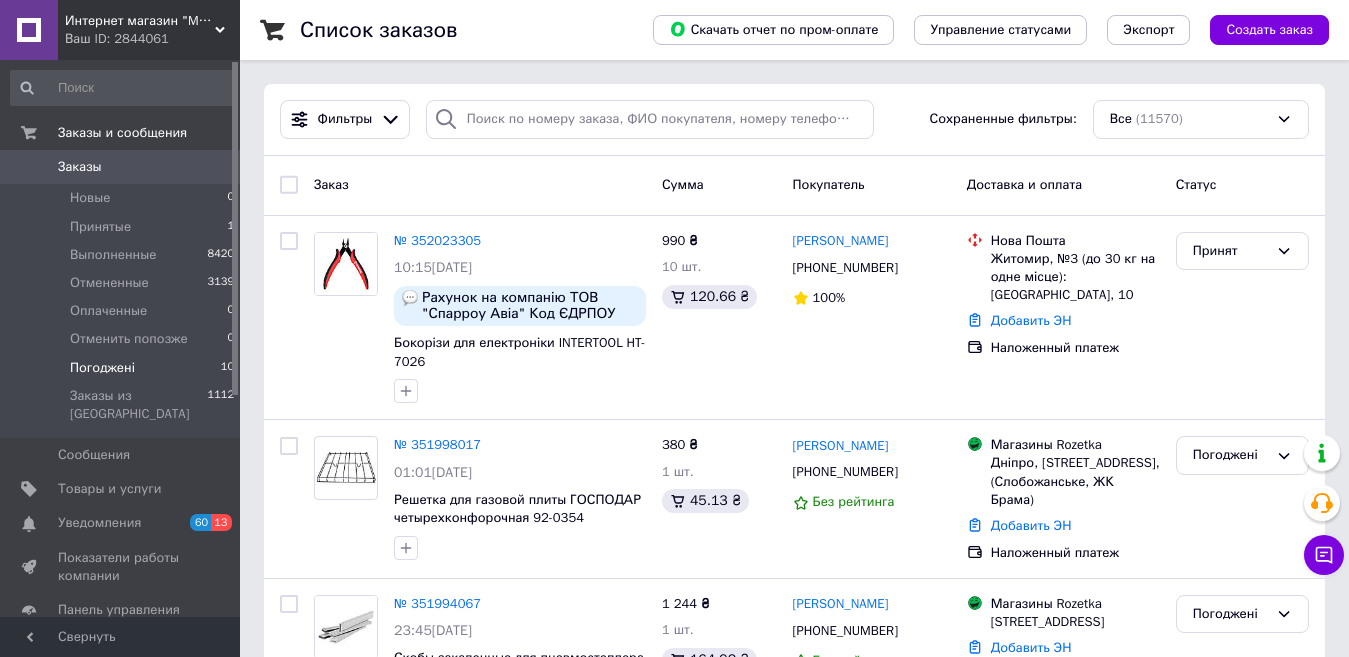 click on "Погоджені 10" at bounding box center (123, 368) 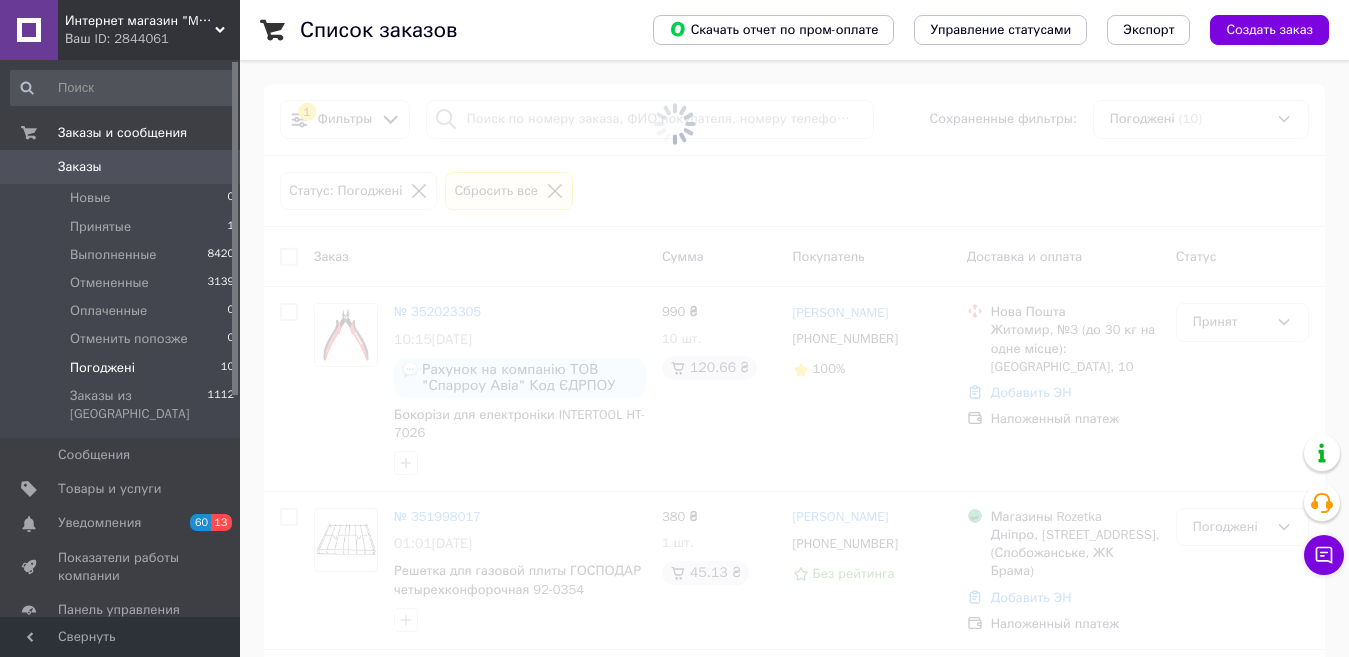 click on "Погоджені" at bounding box center [102, 368] 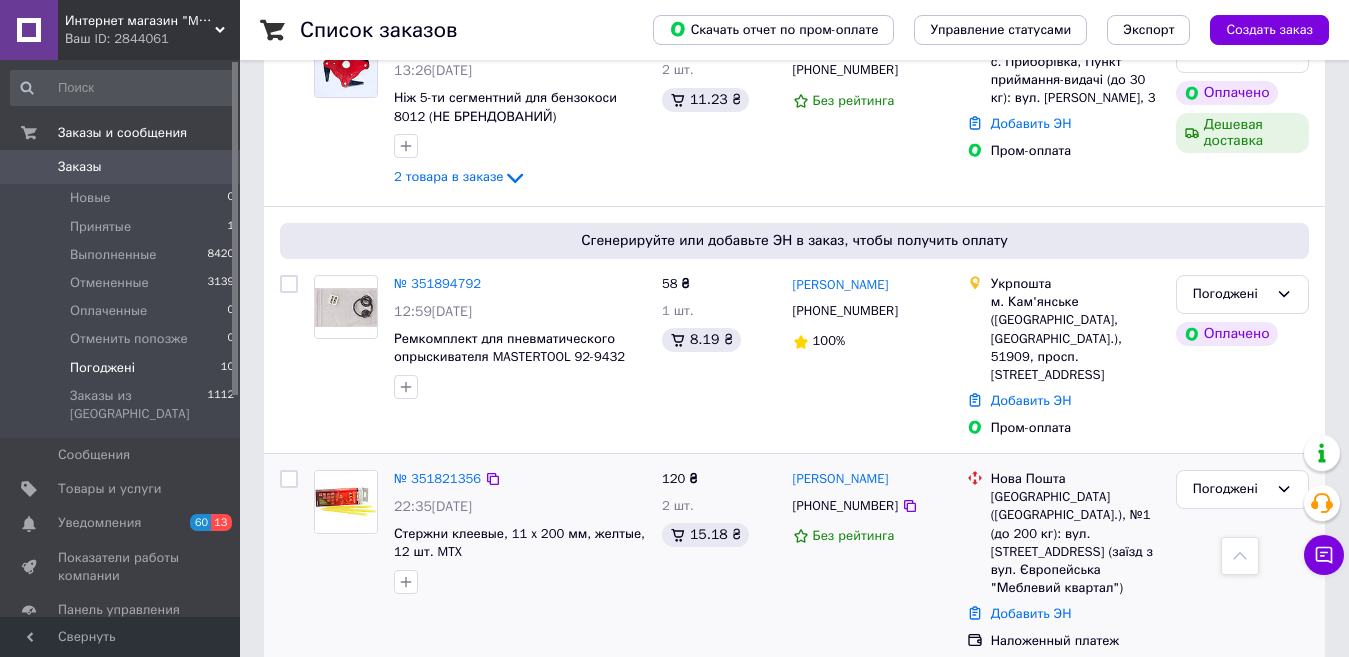 scroll, scrollTop: 615, scrollLeft: 0, axis: vertical 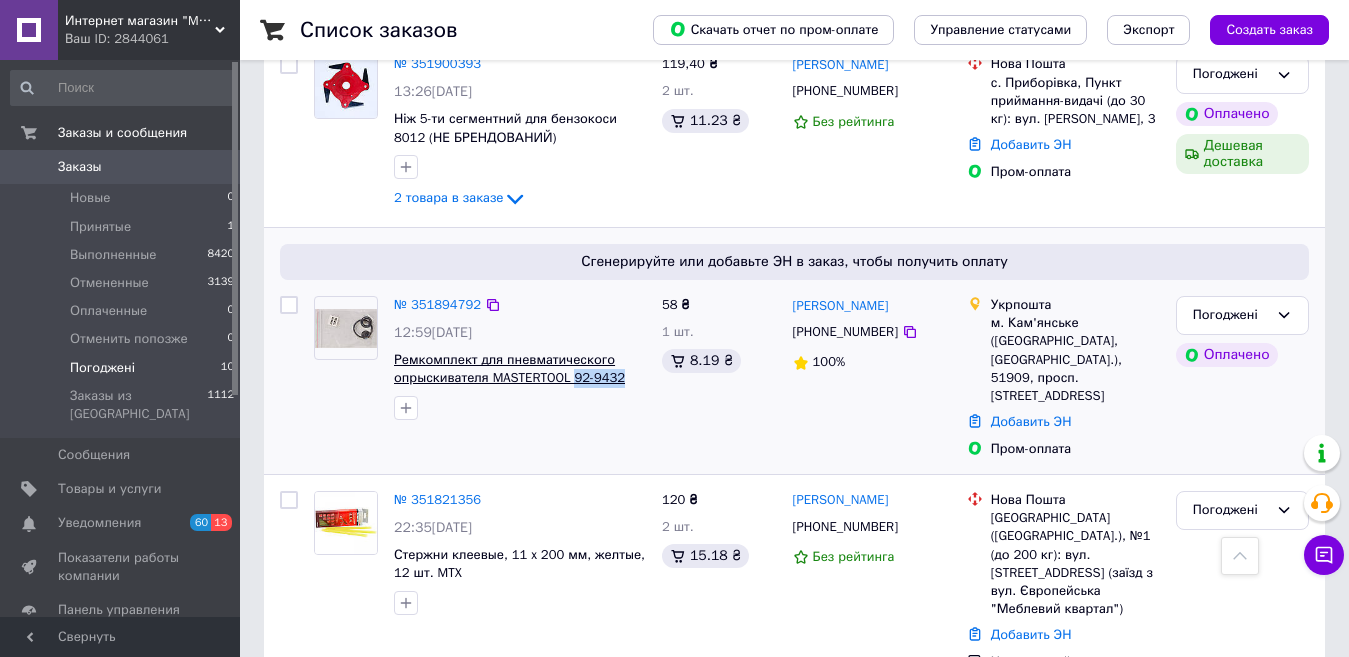drag, startPoint x: 622, startPoint y: 390, endPoint x: 571, endPoint y: 382, distance: 51.62364 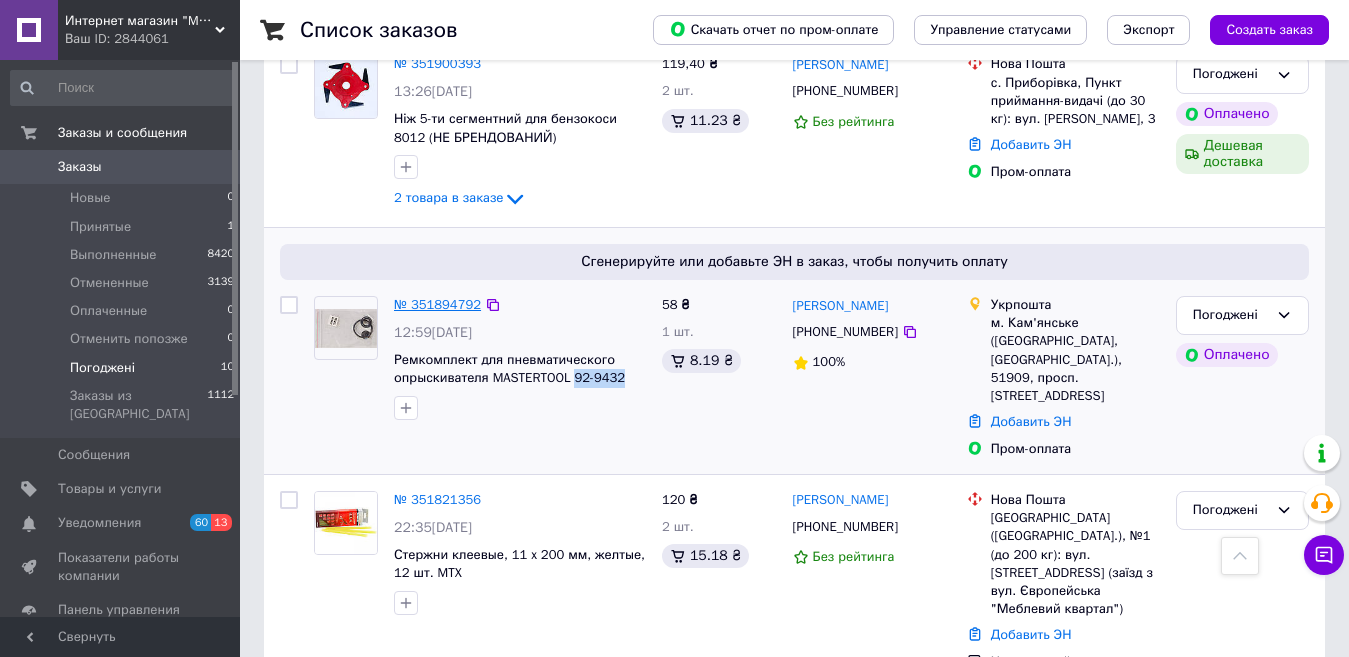 click on "№ 351894792" at bounding box center [437, 304] 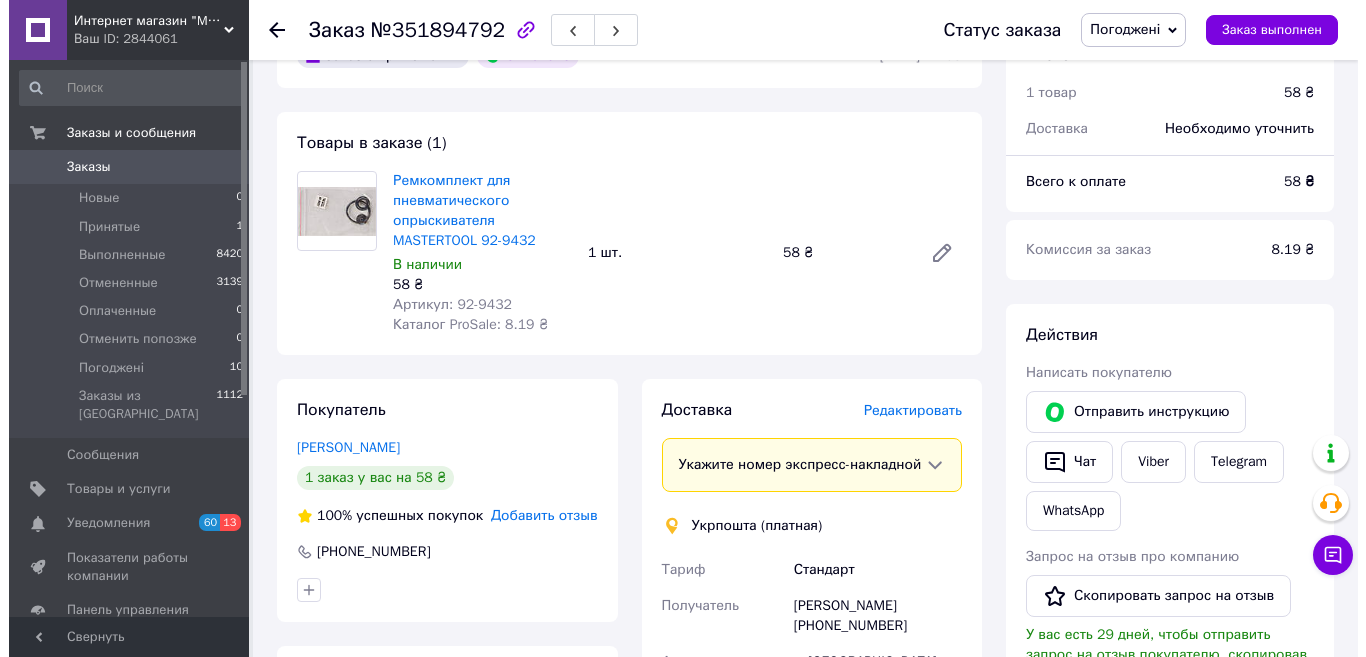 scroll, scrollTop: 689, scrollLeft: 0, axis: vertical 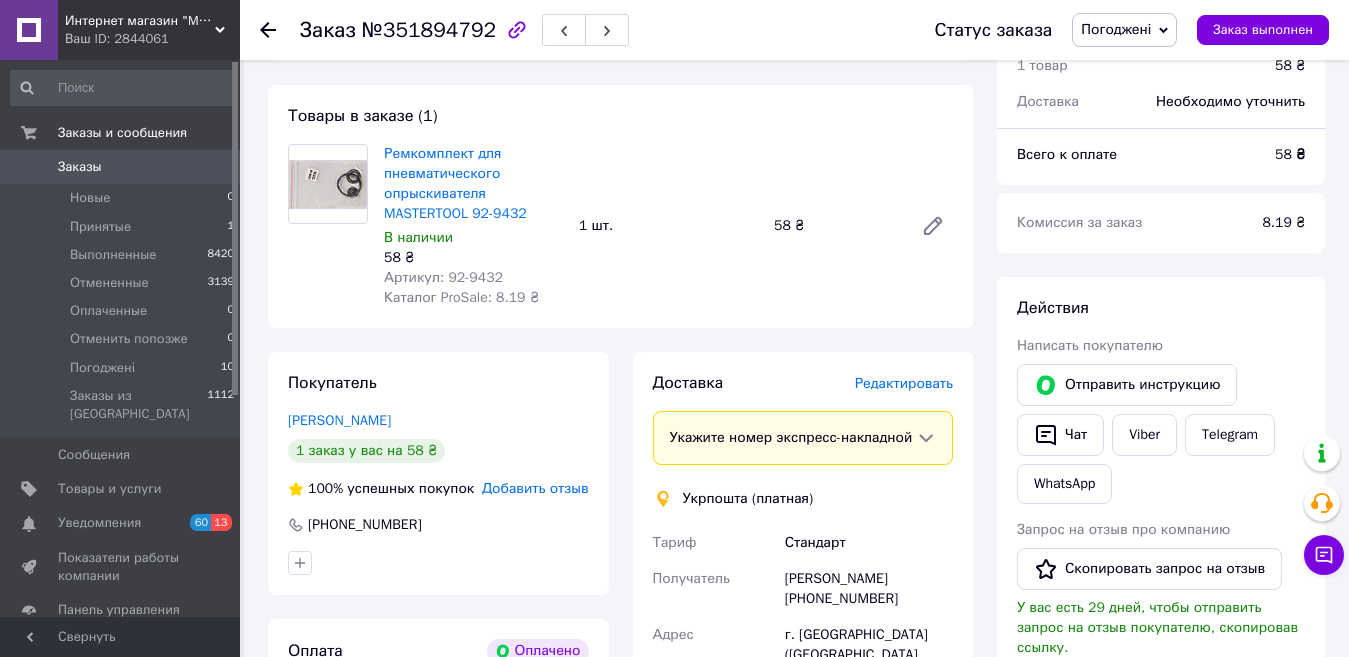 click on "Редактировать" at bounding box center [904, 383] 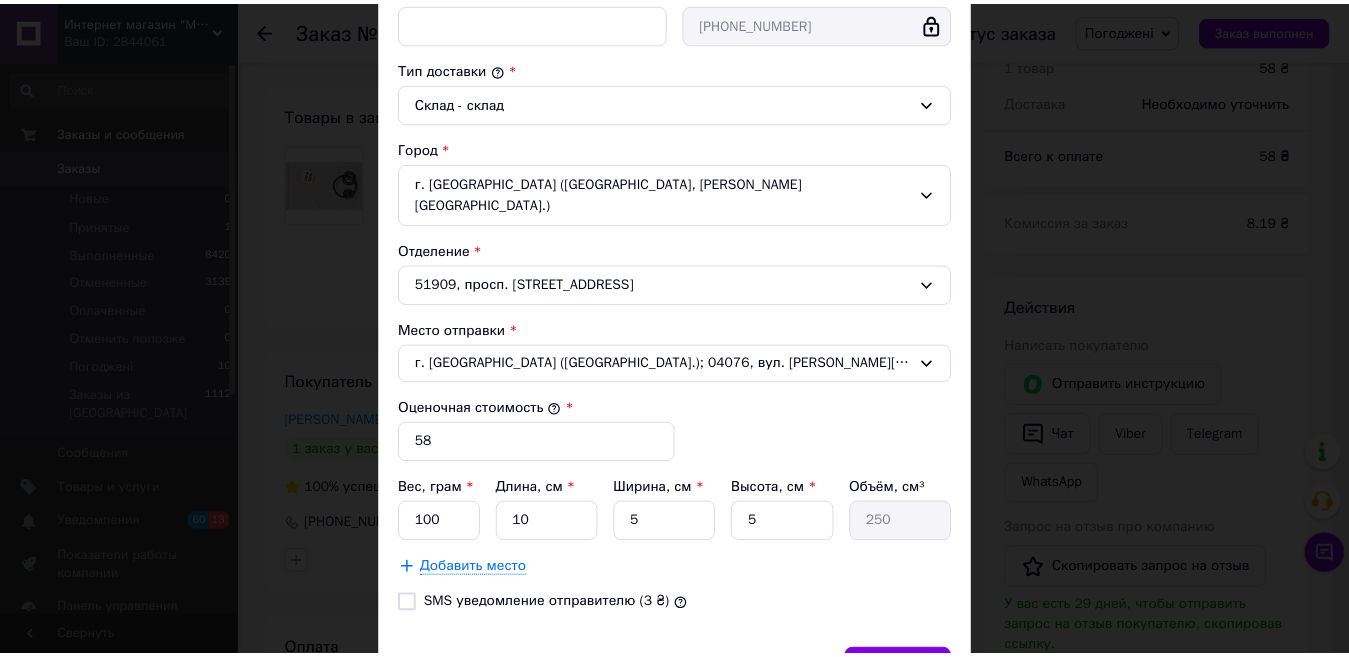 scroll, scrollTop: 594, scrollLeft: 0, axis: vertical 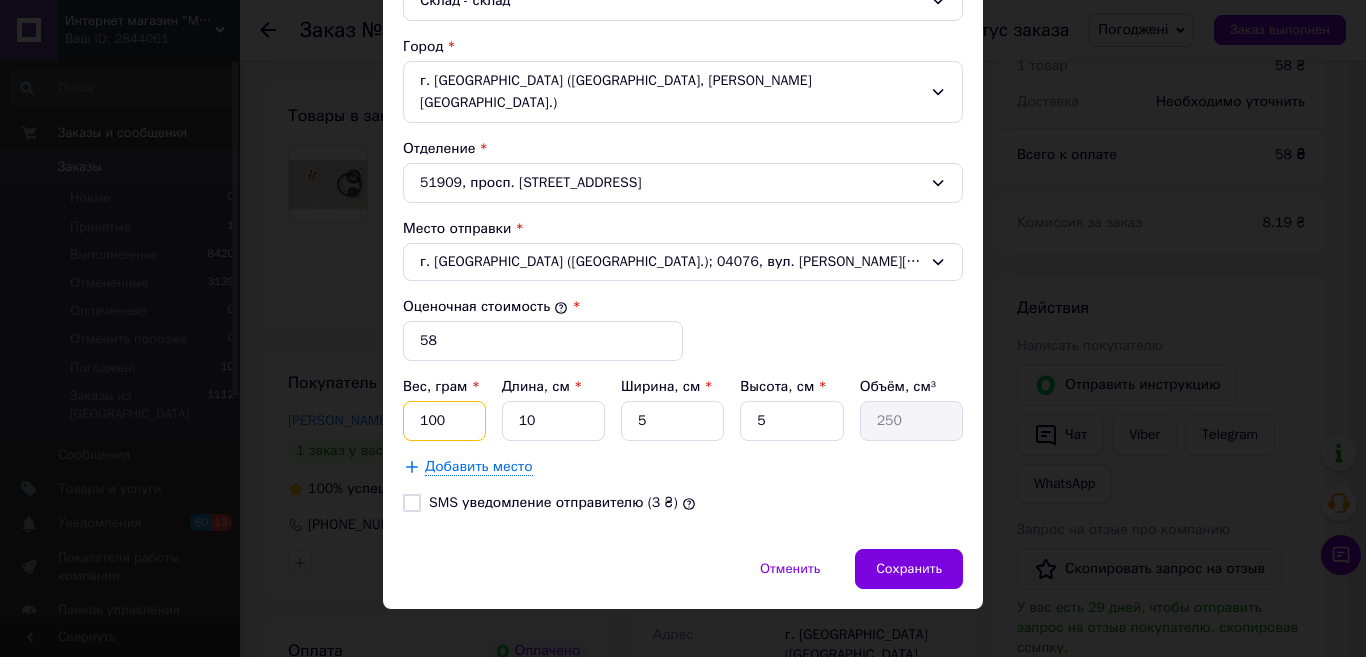 click on "100" at bounding box center (444, 421) 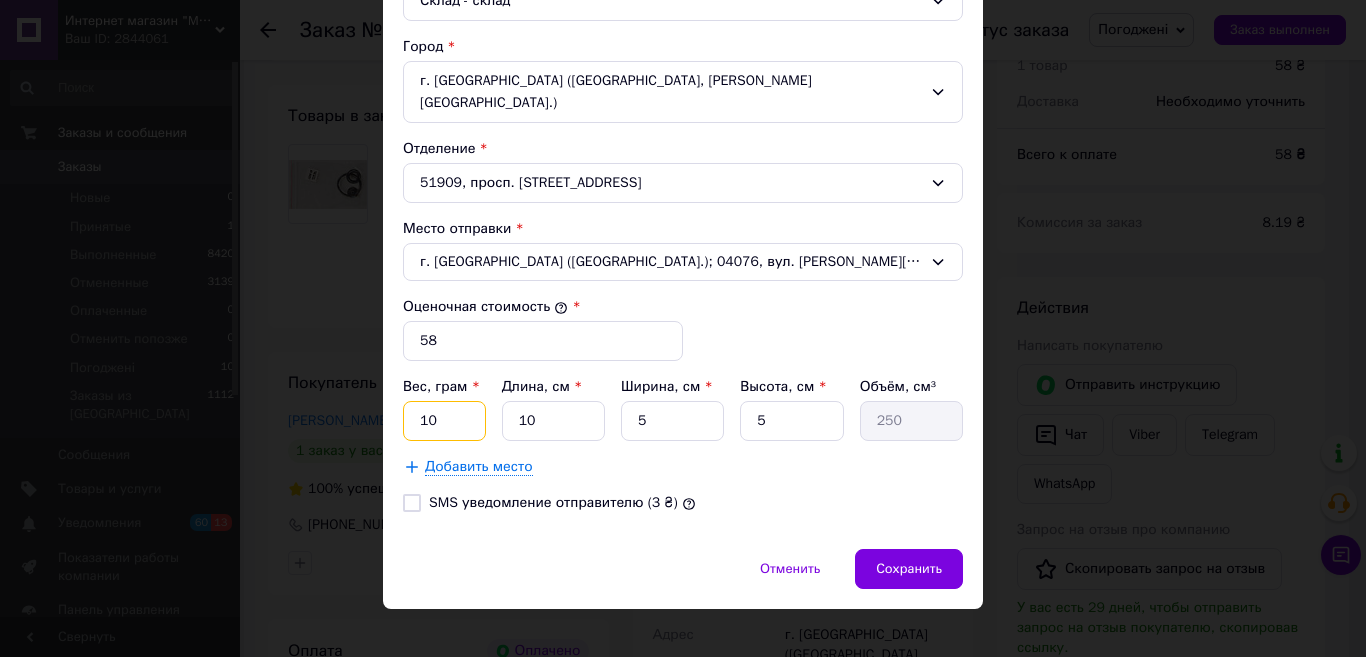 type on "1" 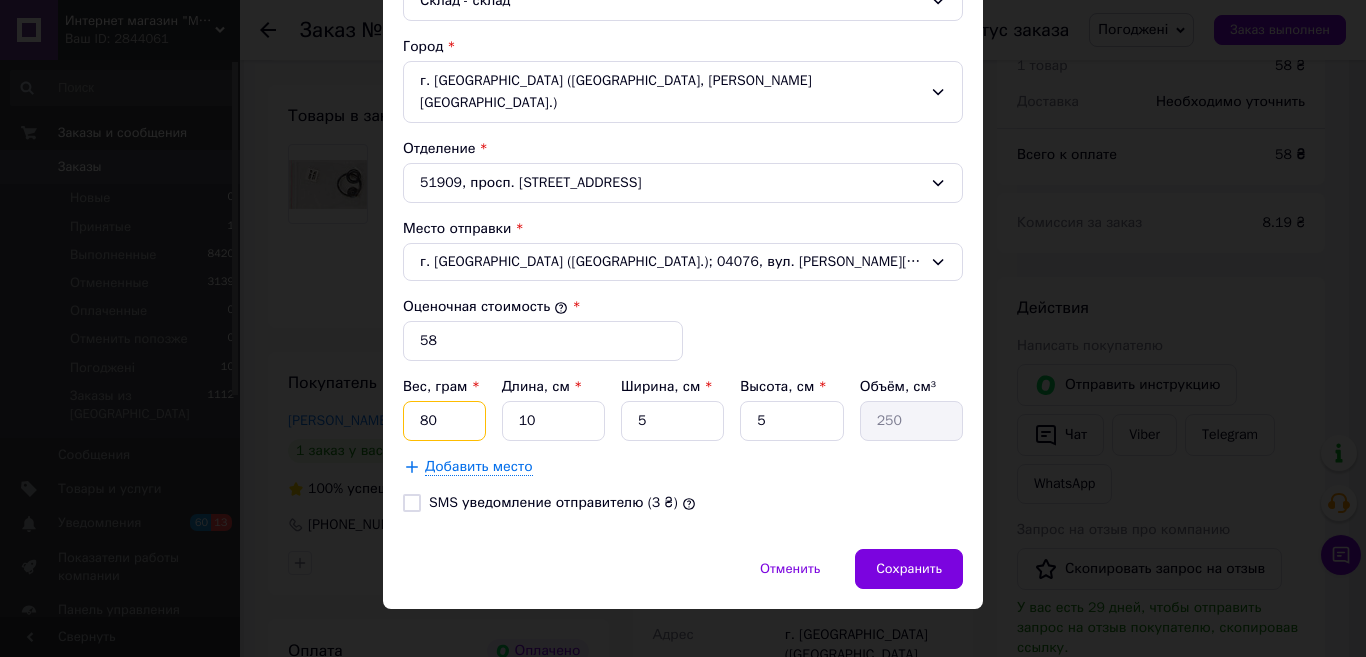 type on "80" 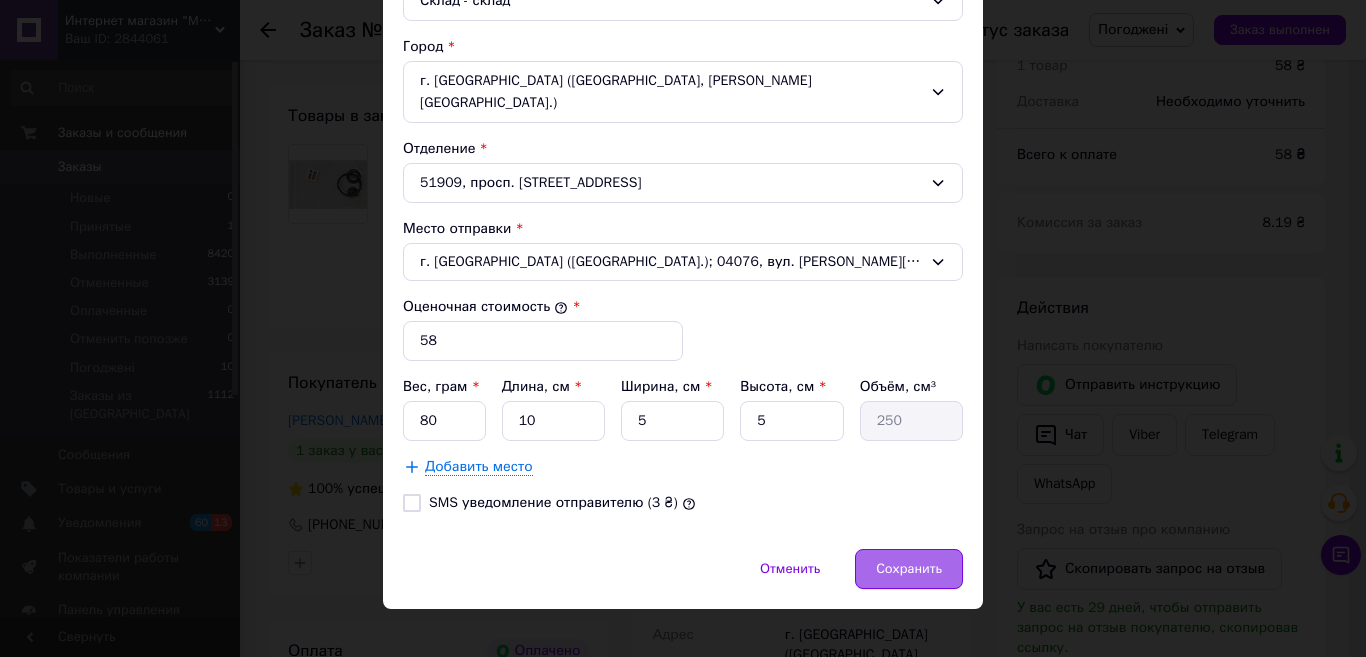 click on "Сохранить" at bounding box center (909, 569) 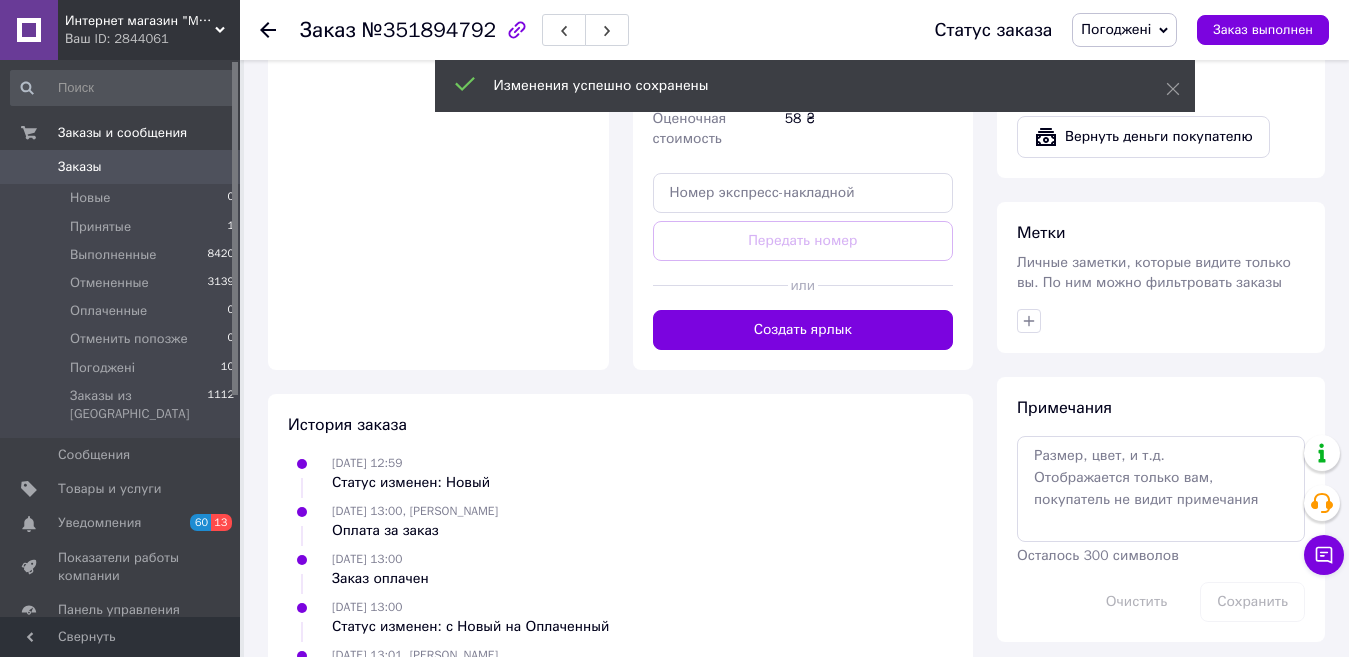 scroll, scrollTop: 1379, scrollLeft: 0, axis: vertical 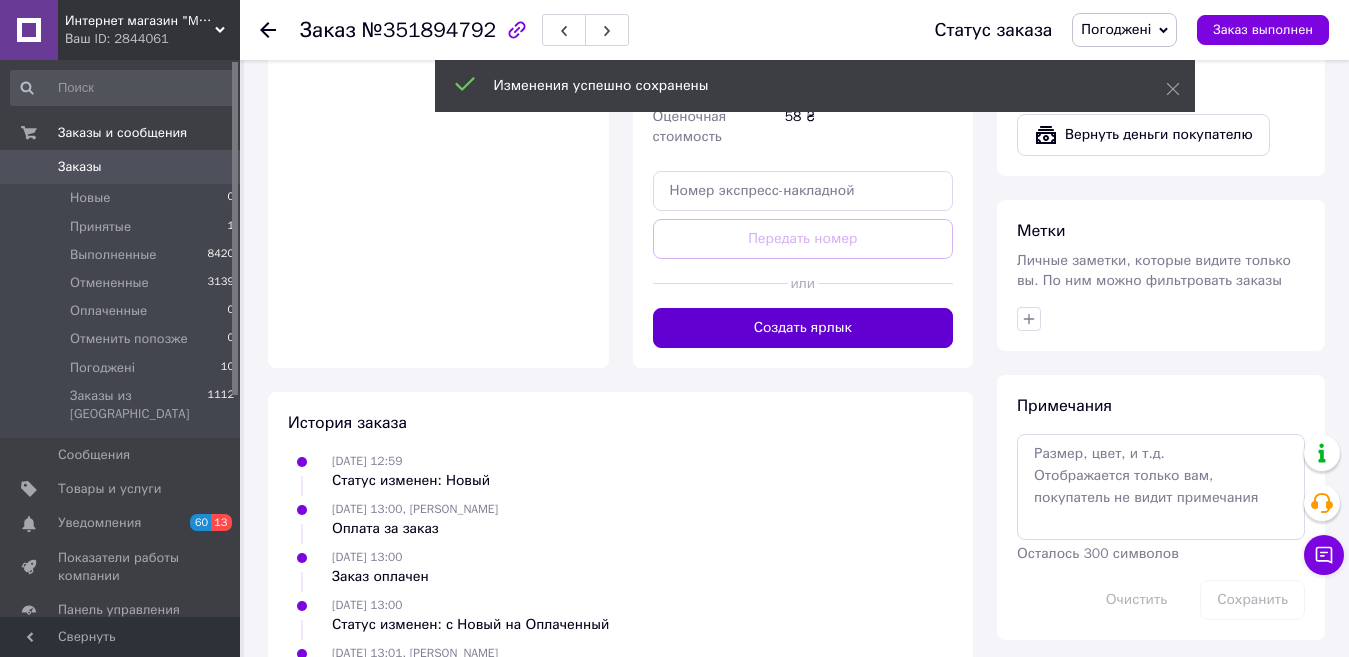 click on "Создать ярлык" at bounding box center (803, 328) 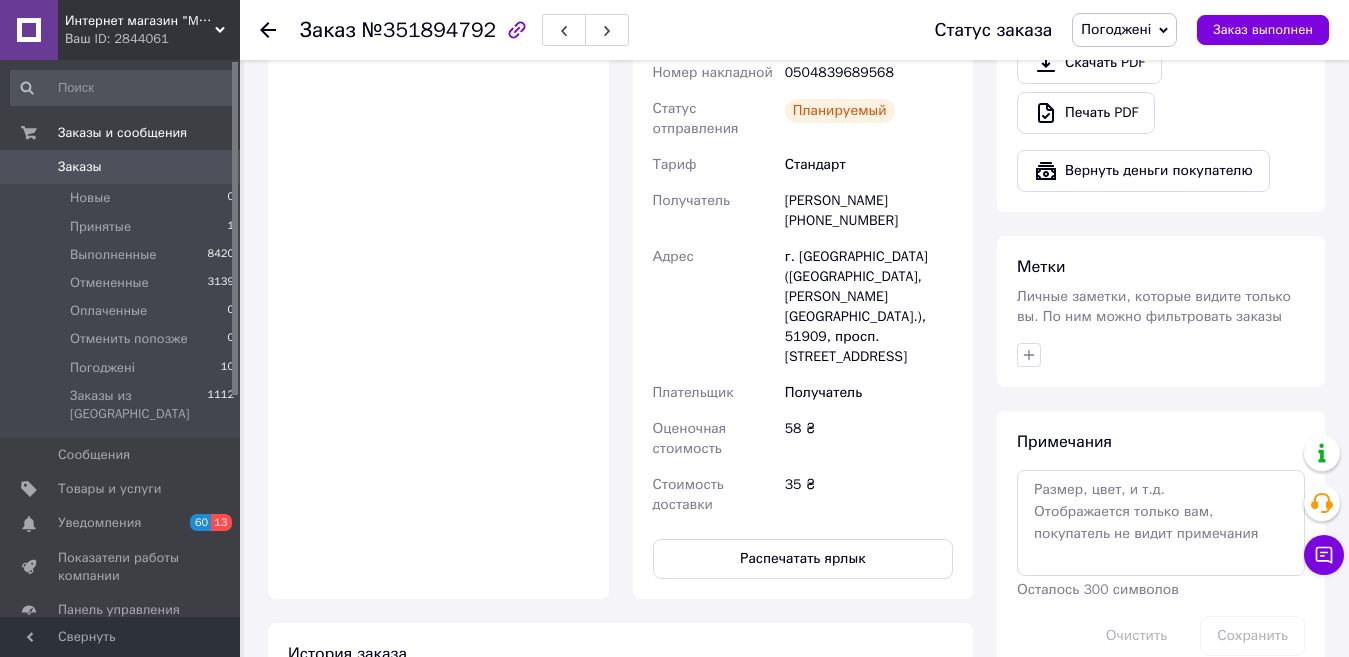 click on "35 ₴" at bounding box center [869, 495] 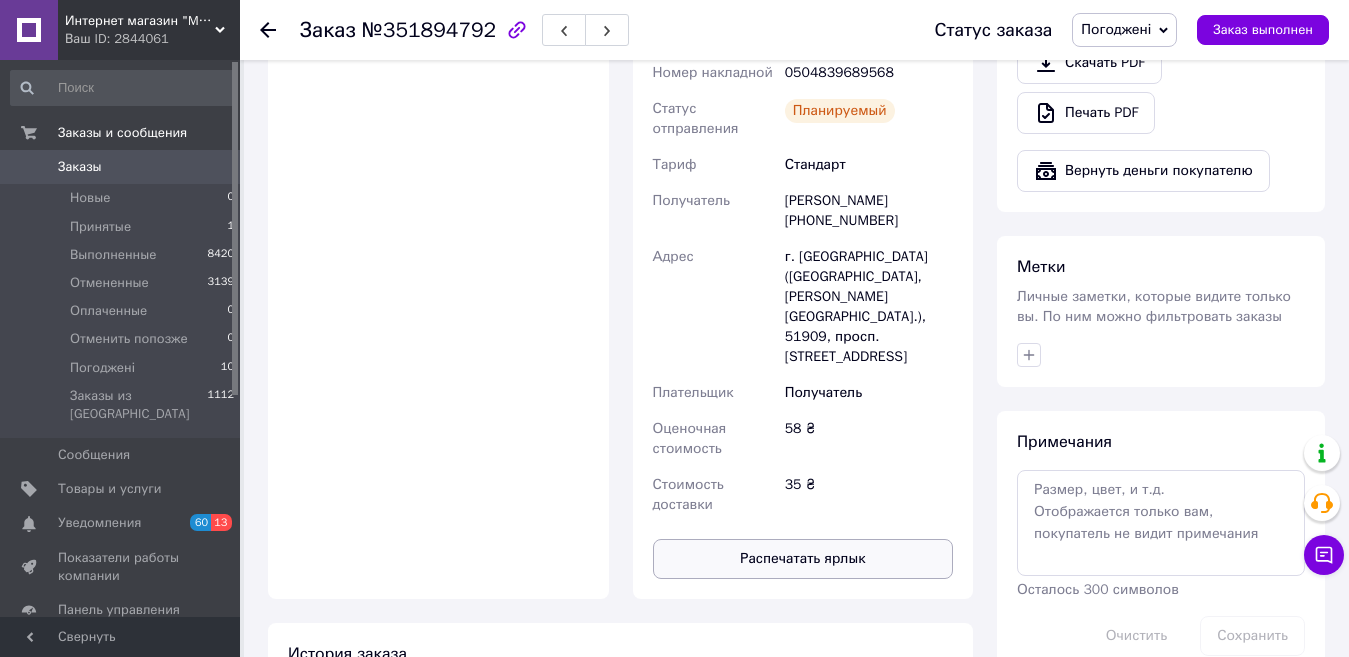 click on "Распечатать ярлык" at bounding box center (803, 559) 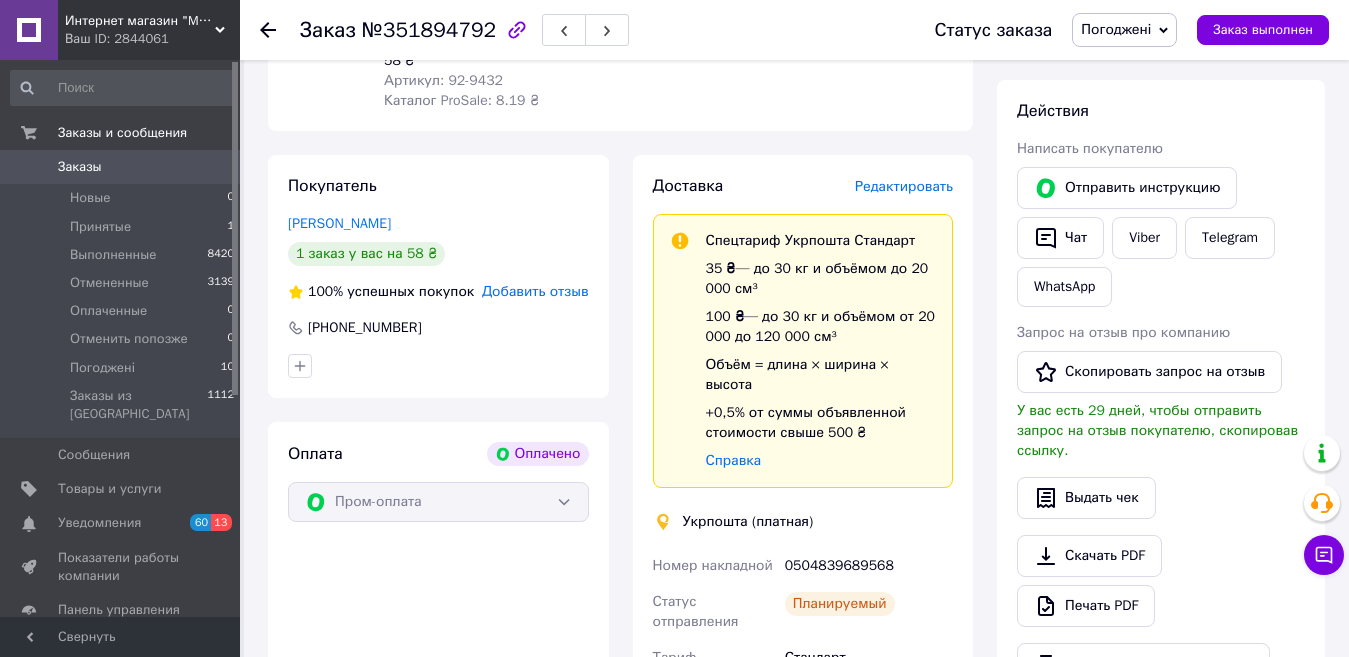 scroll, scrollTop: 886, scrollLeft: 0, axis: vertical 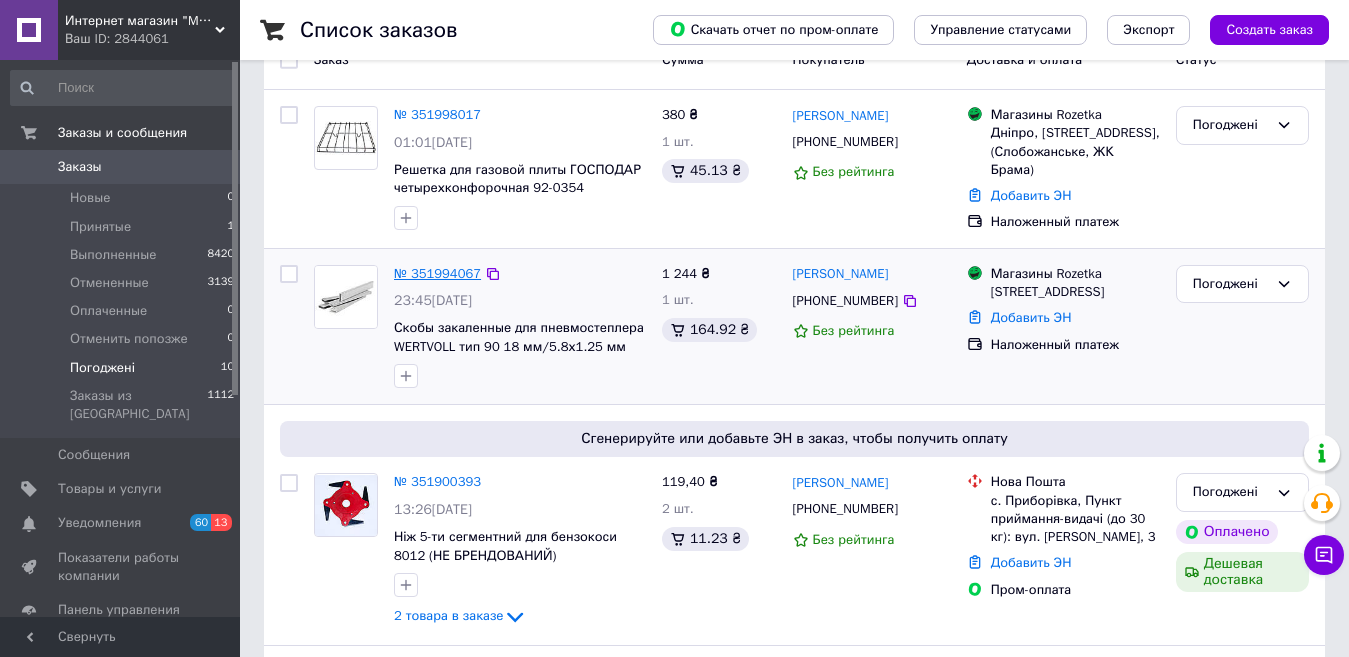 click on "№ 351994067" at bounding box center [437, 273] 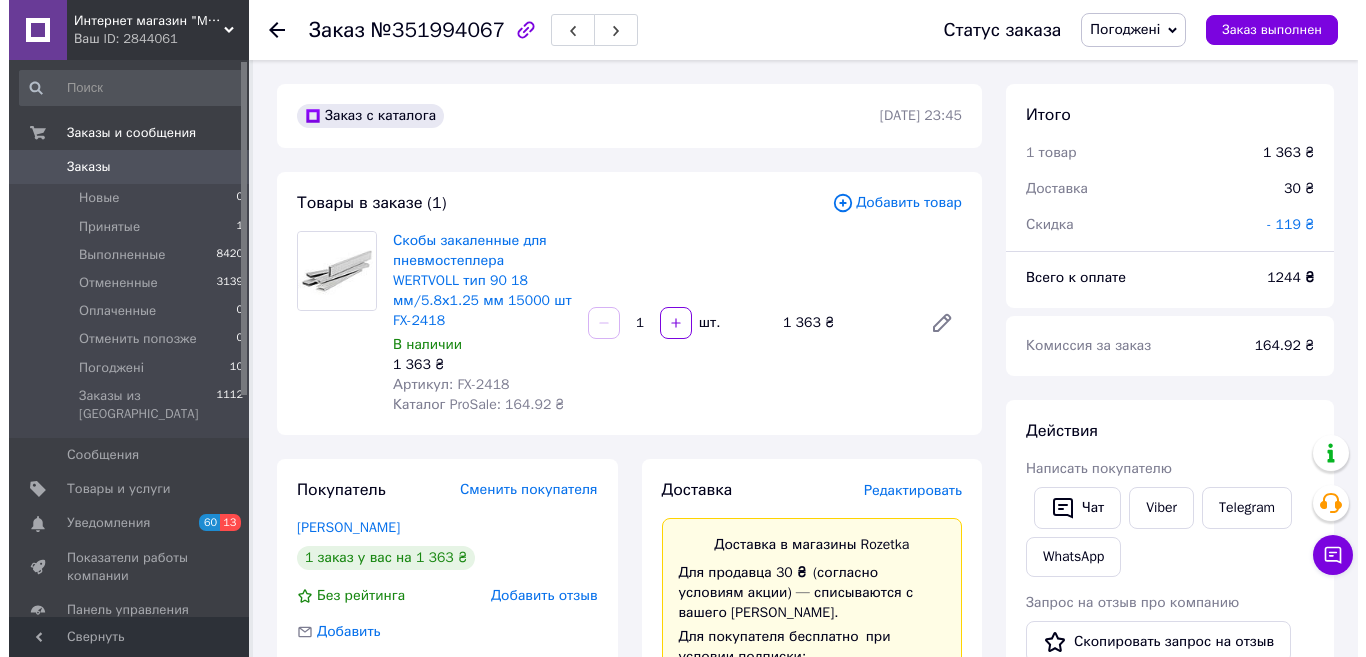 scroll, scrollTop: 0, scrollLeft: 0, axis: both 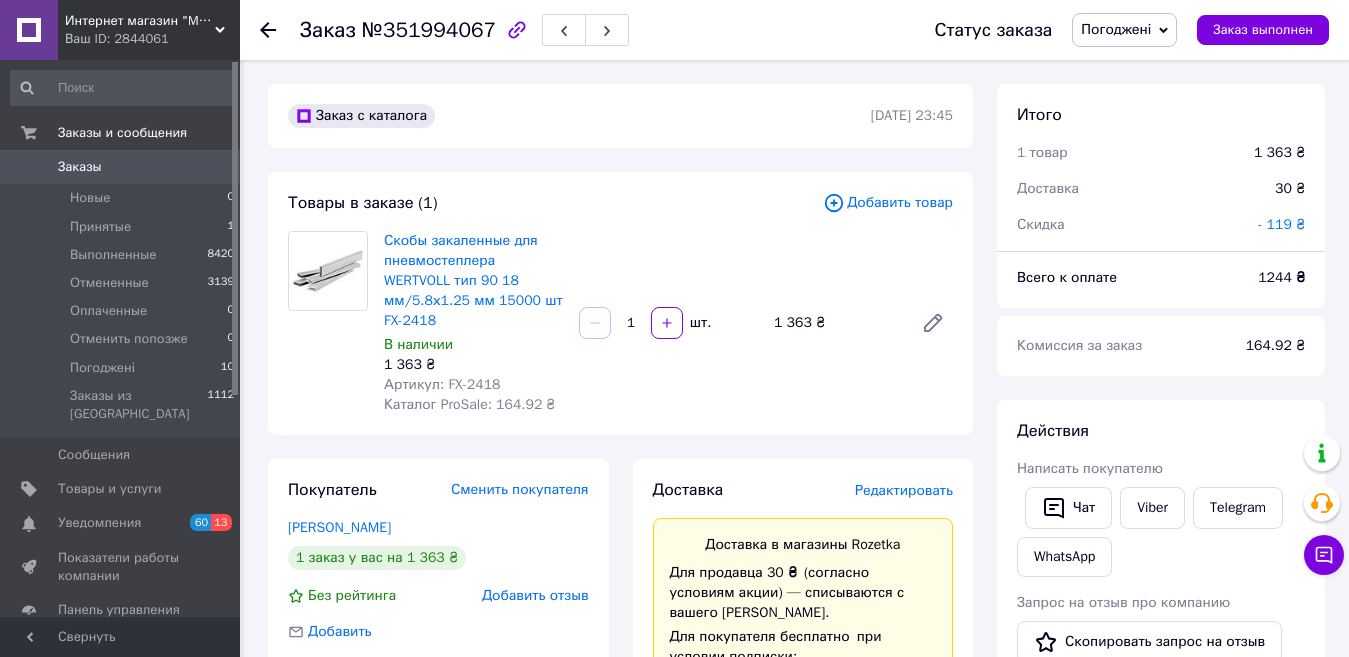 click on "Редактировать" at bounding box center [904, 490] 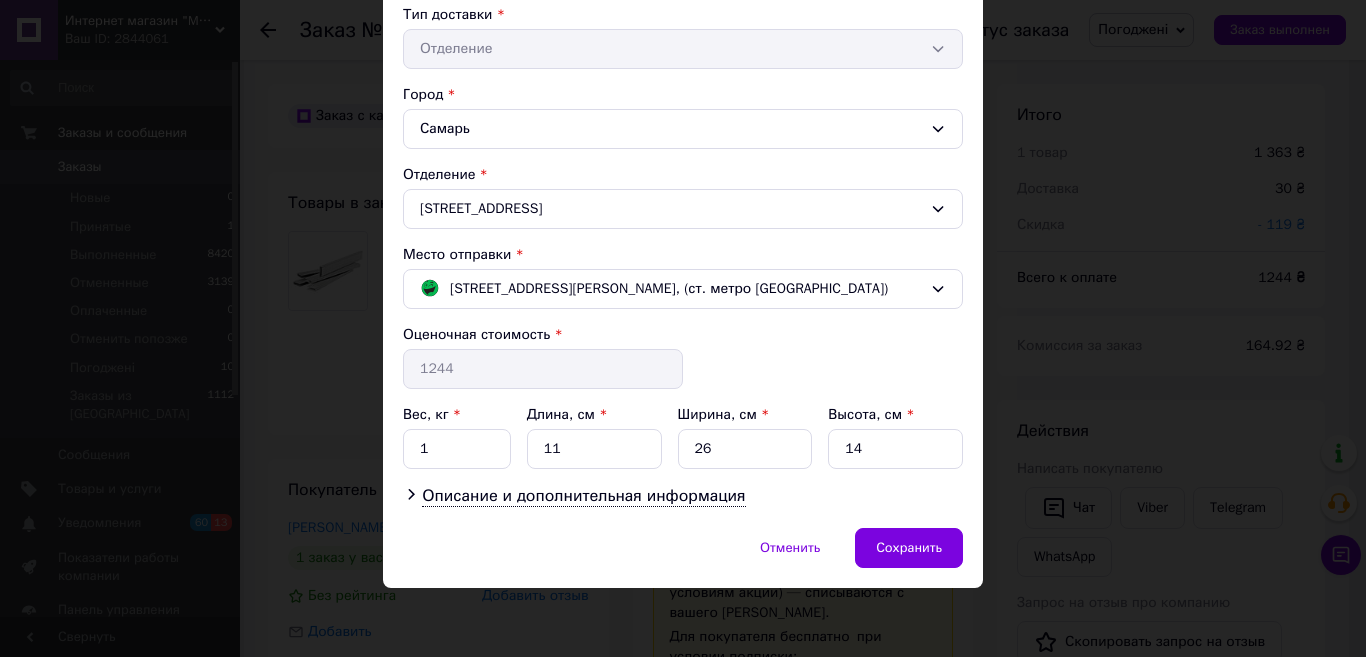 scroll, scrollTop: 467, scrollLeft: 0, axis: vertical 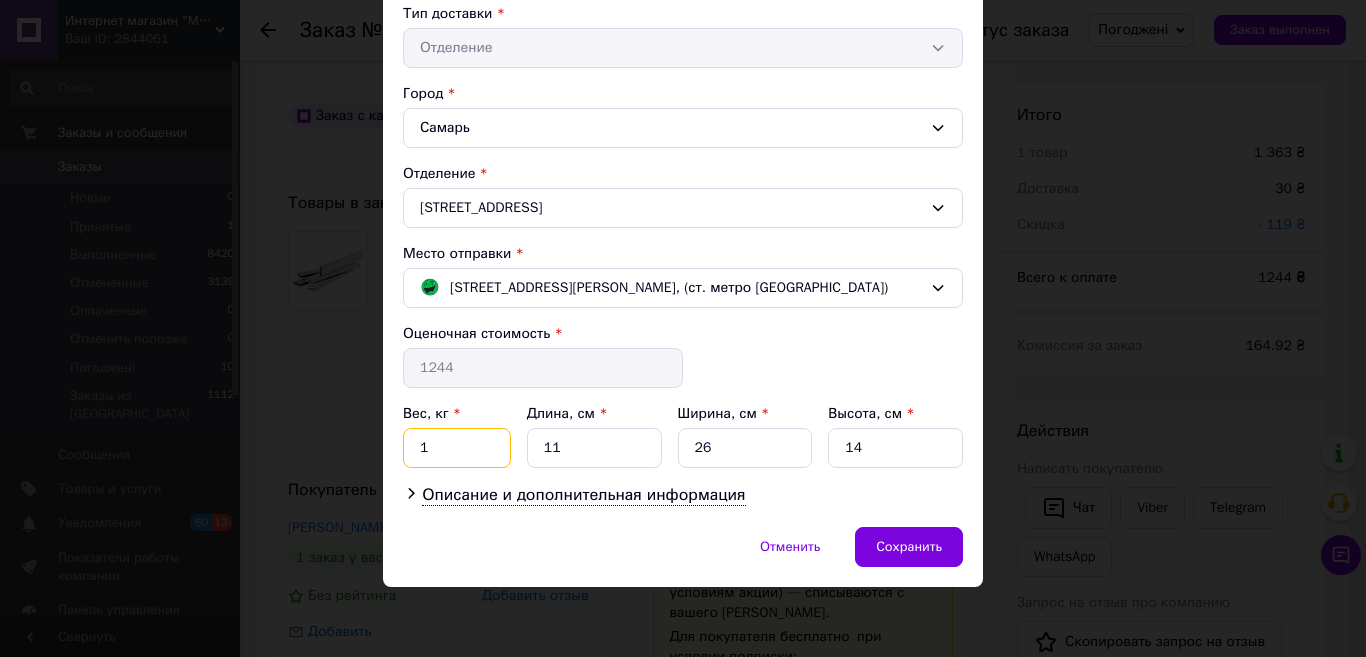 drag, startPoint x: 436, startPoint y: 455, endPoint x: 516, endPoint y: 455, distance: 80 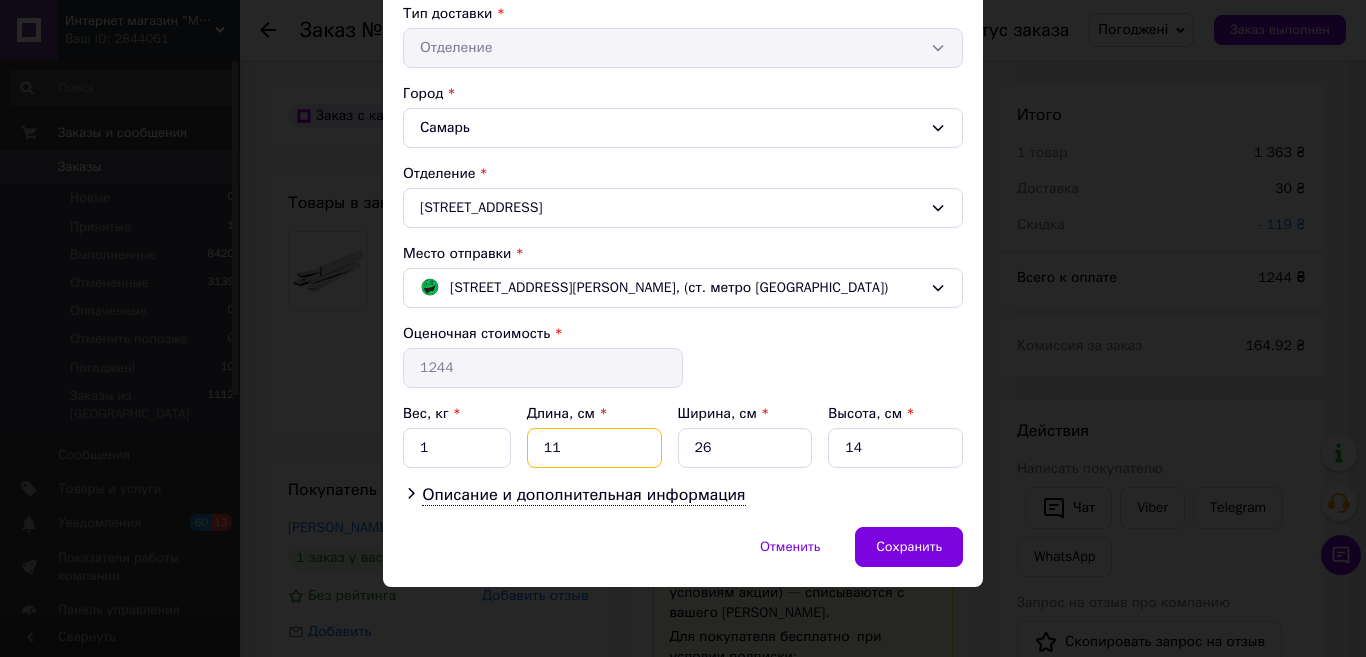 click on "11" at bounding box center [594, 448] 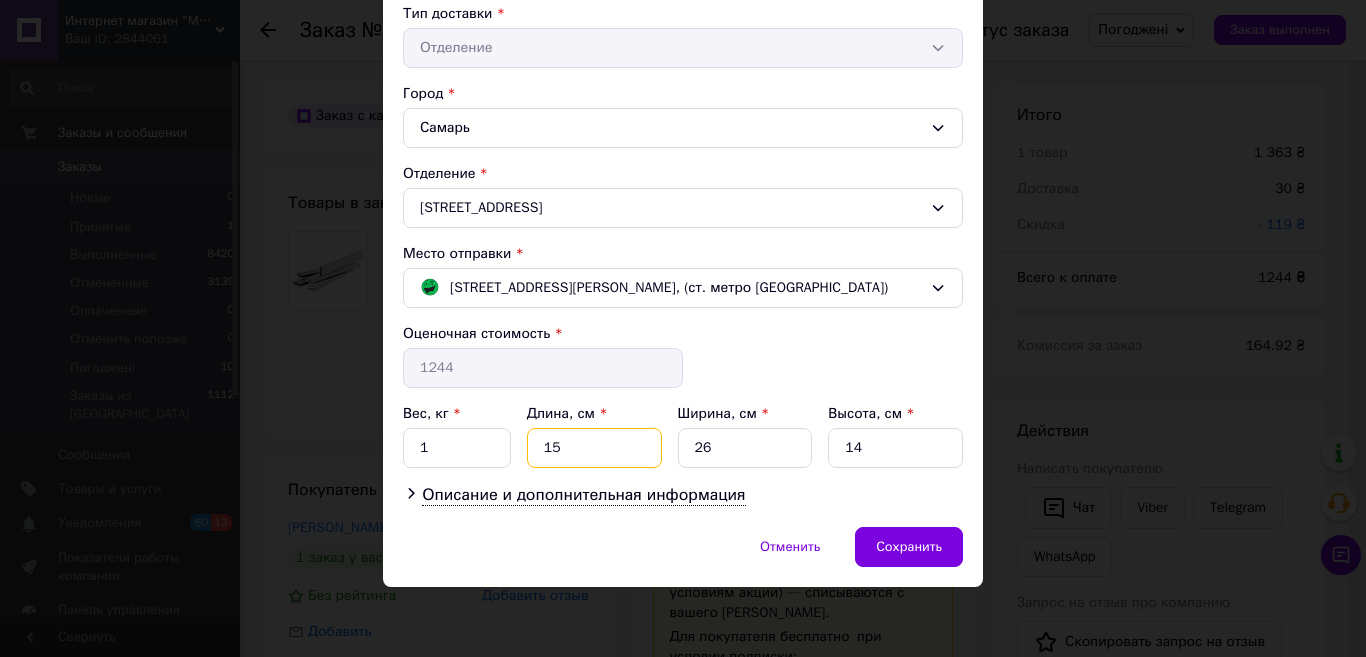 type on "15" 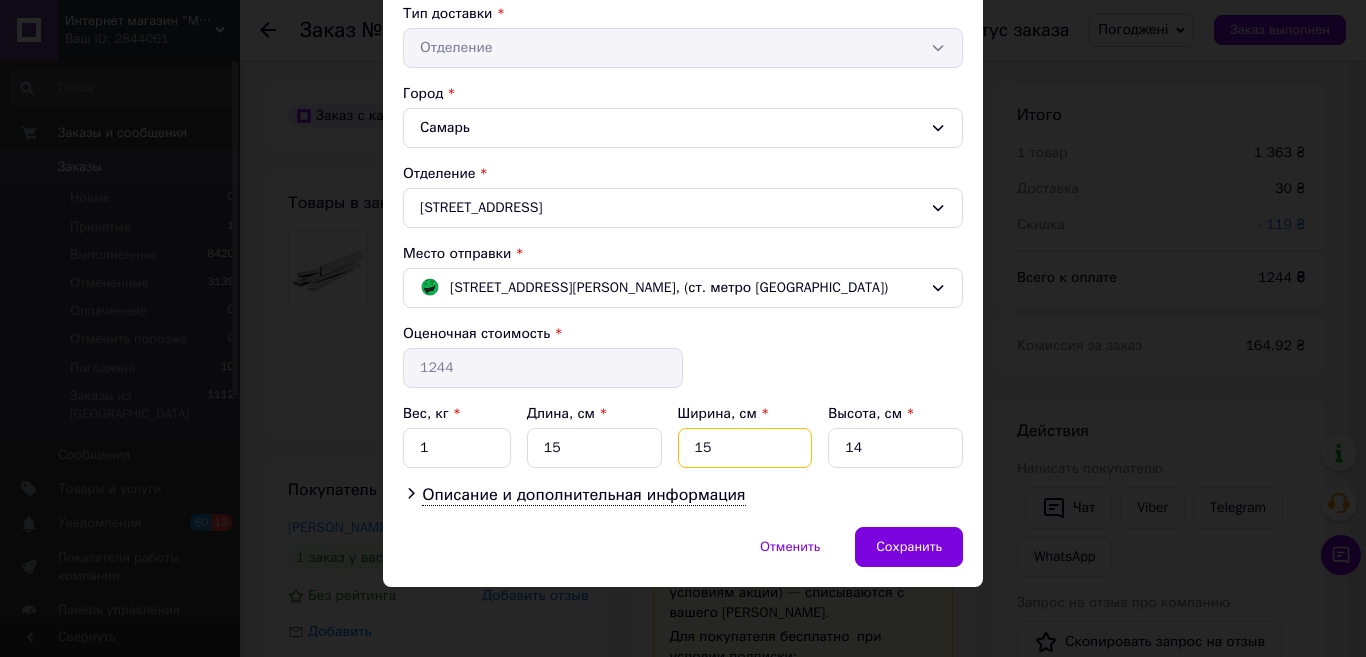 type on "15" 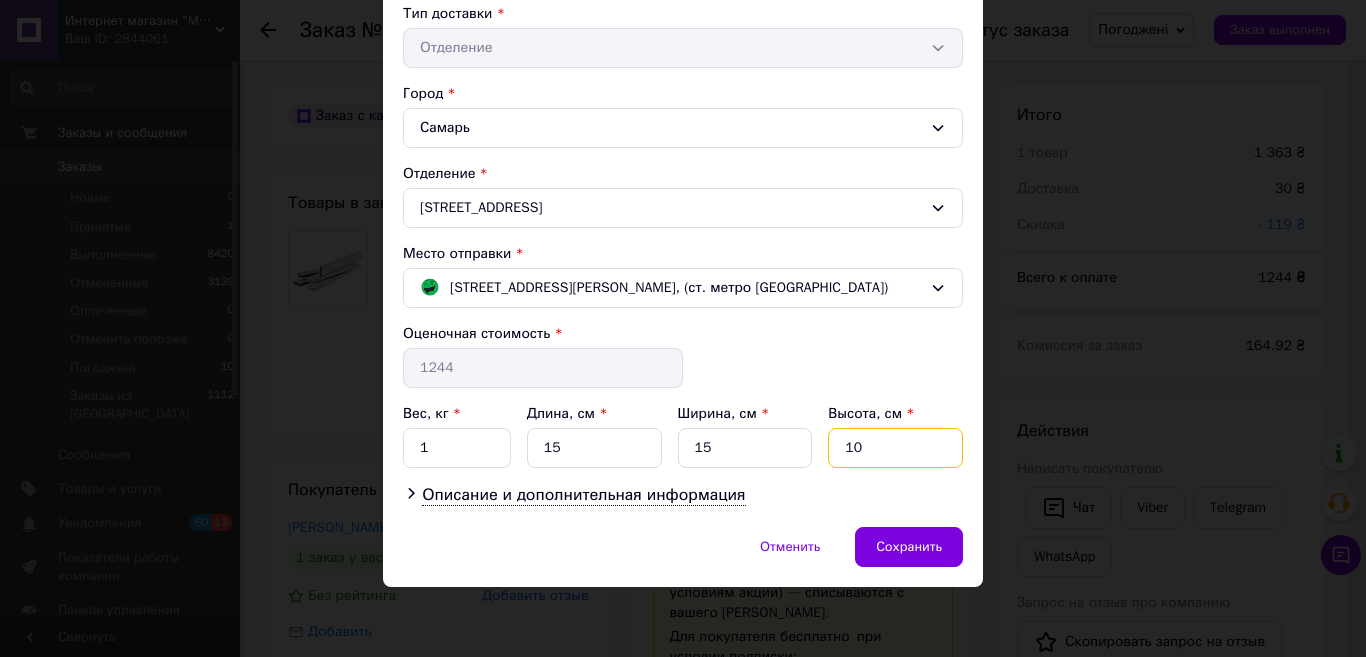 type on "10" 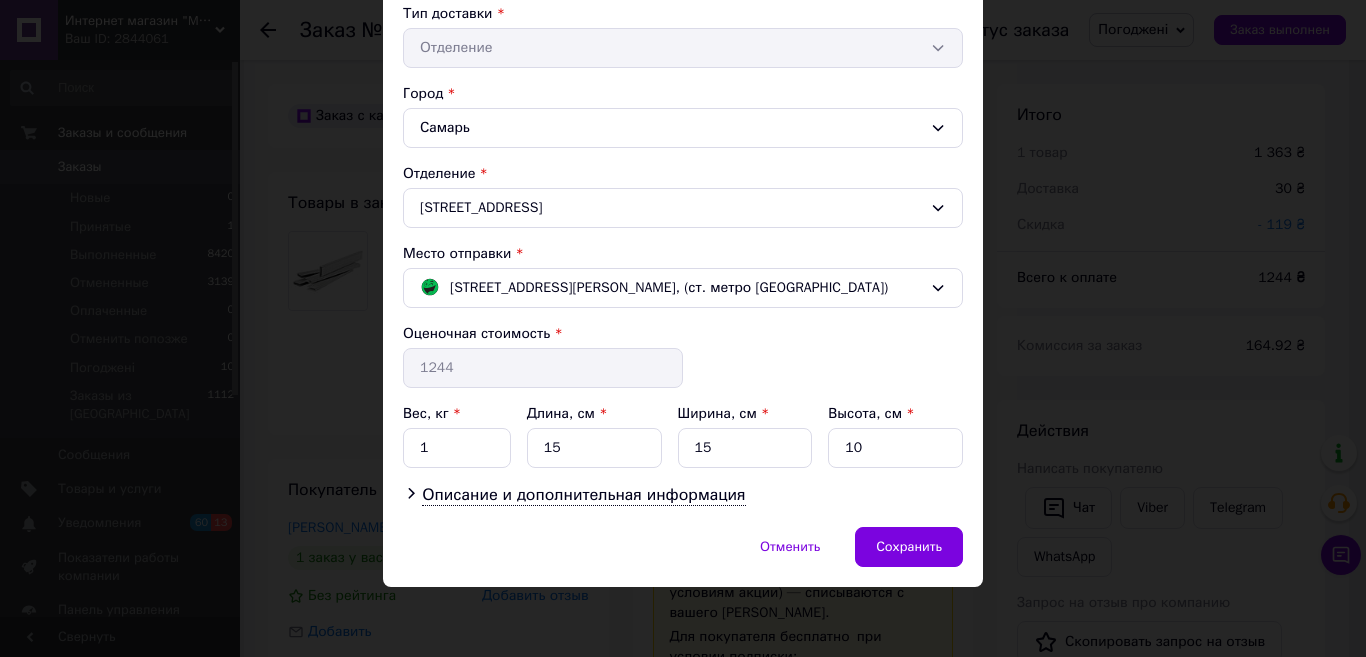 click on "Фамилия получателя   * [PERSON_NAME] Имя получателя   * [PERSON_NAME] Отчество получателя Телефон получателя   * [PHONE_NUMBER] Плательщик   * Отправитель Тип доставки   * Отделение Город [GEOGRAPHIC_DATA] Отделение [STREET_ADDRESS] Место отправки   * [STREET_ADDRESS][PERSON_NAME], (ст. метро [GEOGRAPHIC_DATA]) Оценочная стоимость   * 1244 Вес, кг   * 1 Длина, см   * 15 Ширина, см   * 15 Высота, см   * 10   Описание и дополнительная информация" at bounding box center [683, 135] 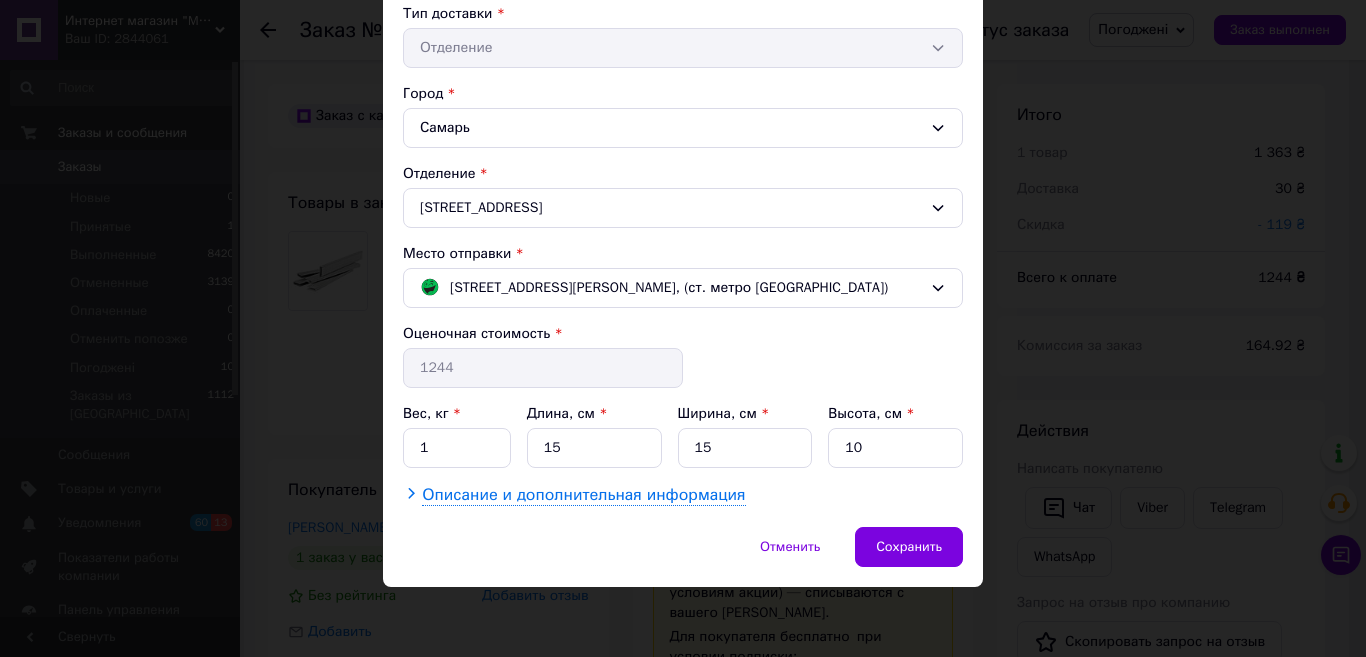click on "Описание и дополнительная информация" at bounding box center (583, 495) 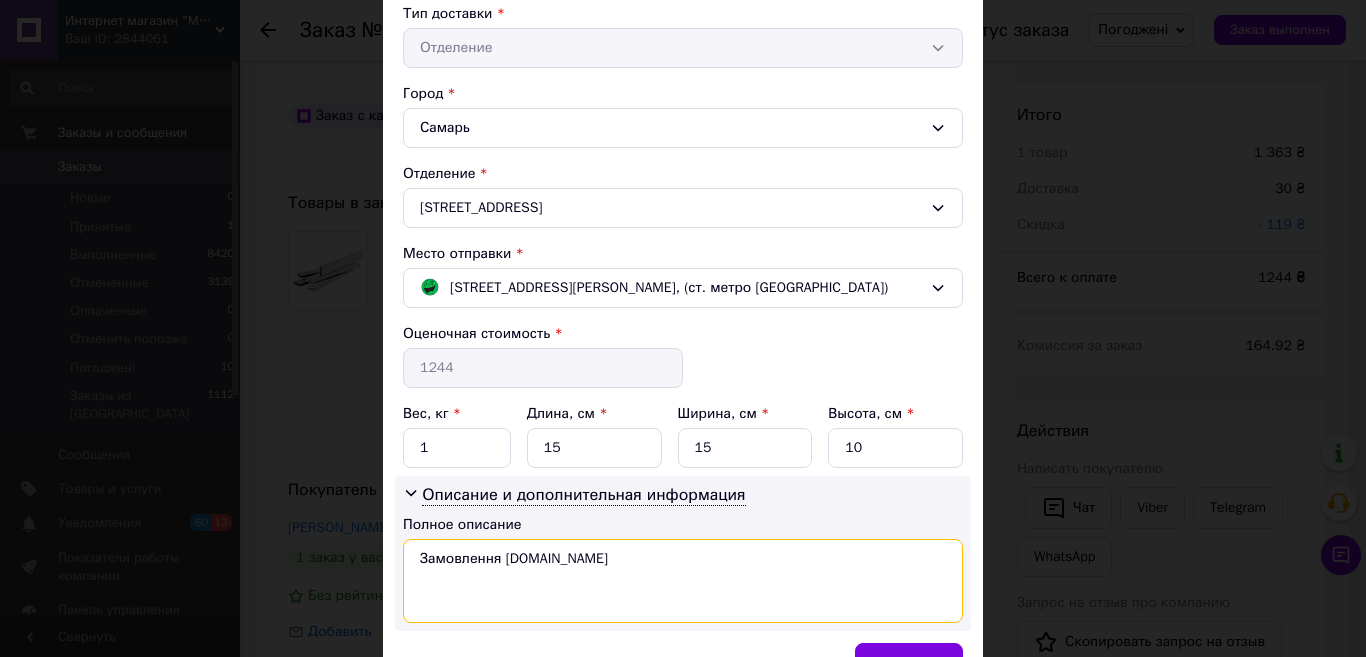 drag, startPoint x: 603, startPoint y: 571, endPoint x: 485, endPoint y: 563, distance: 118.270874 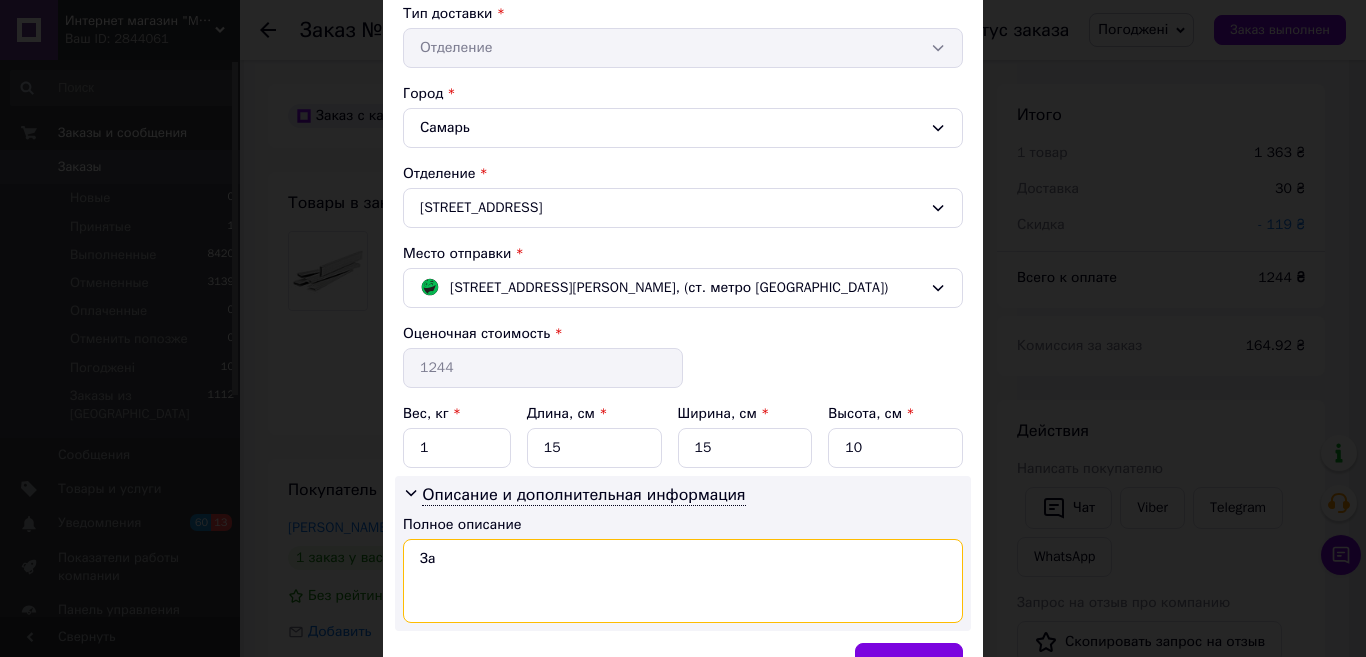 type on "З" 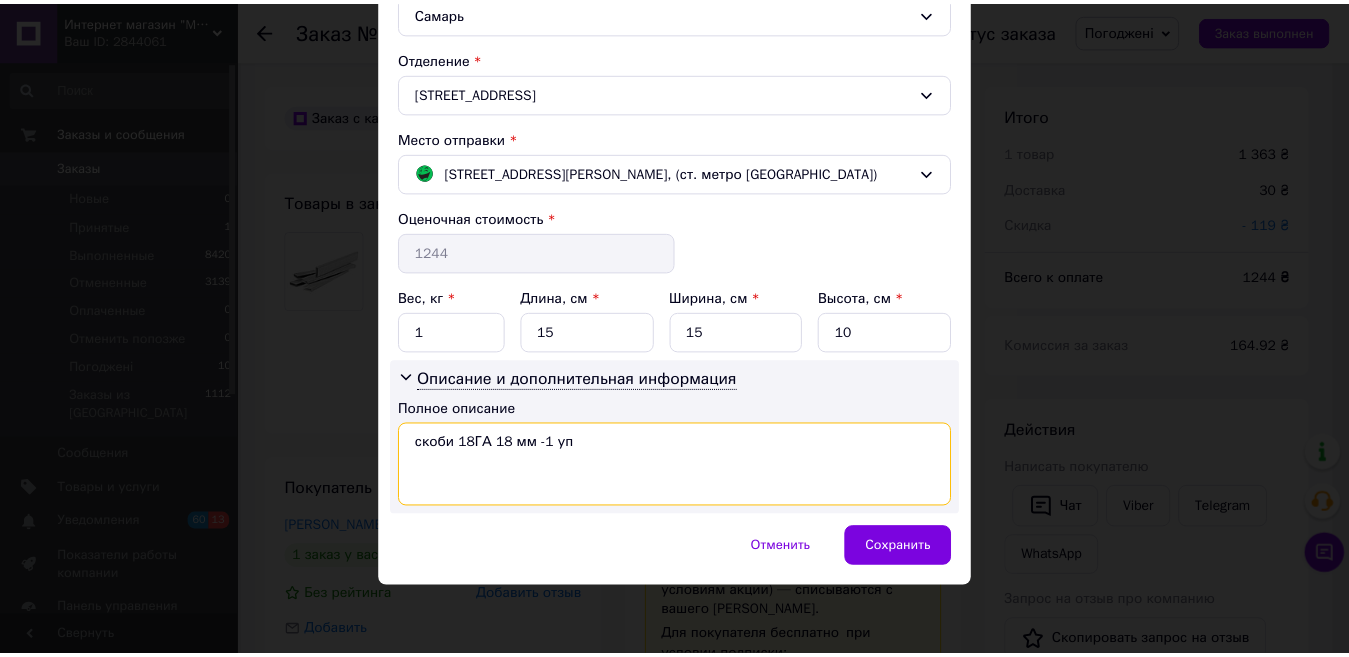 scroll, scrollTop: 583, scrollLeft: 0, axis: vertical 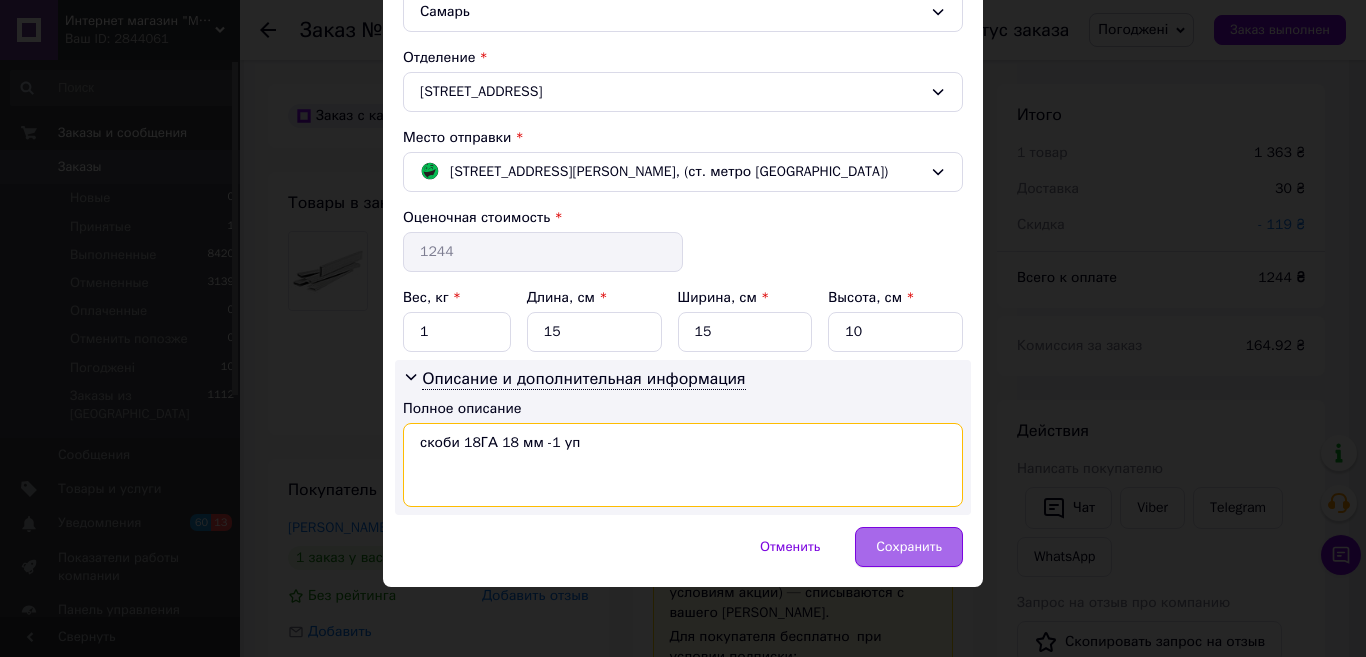 type on "скоби 18ГА 18 мм -1 уп" 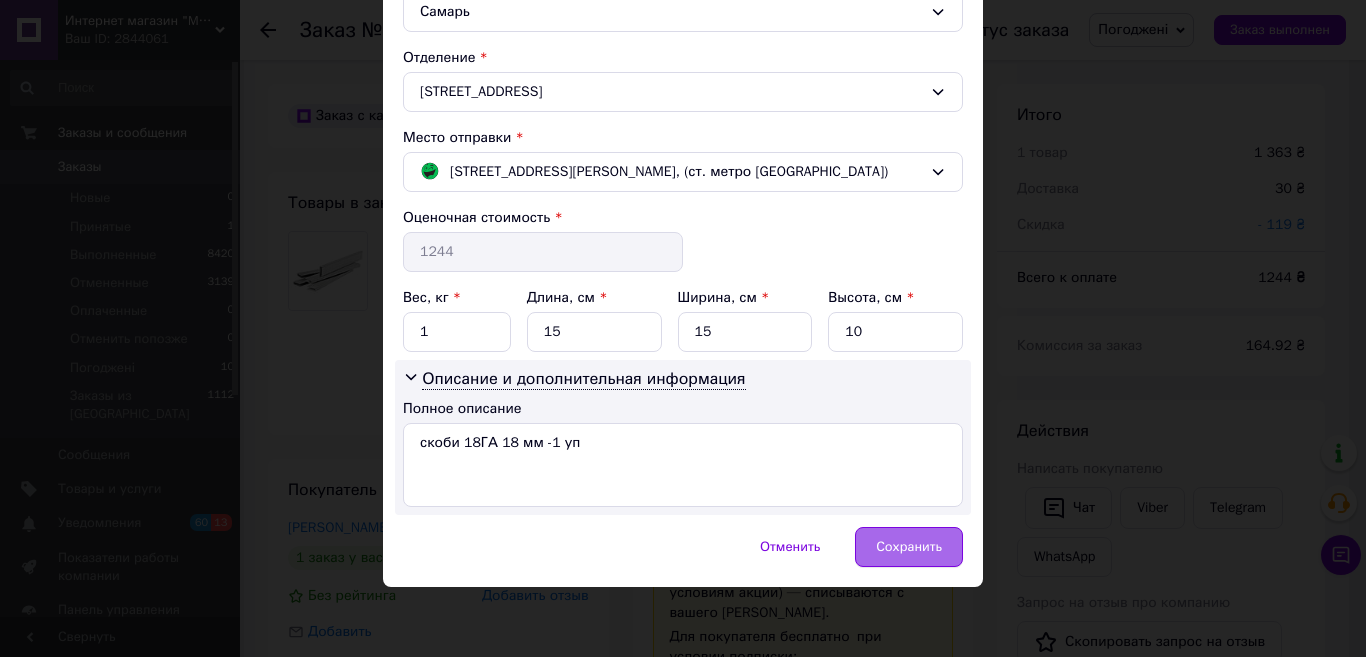 click on "Сохранить" at bounding box center [909, 547] 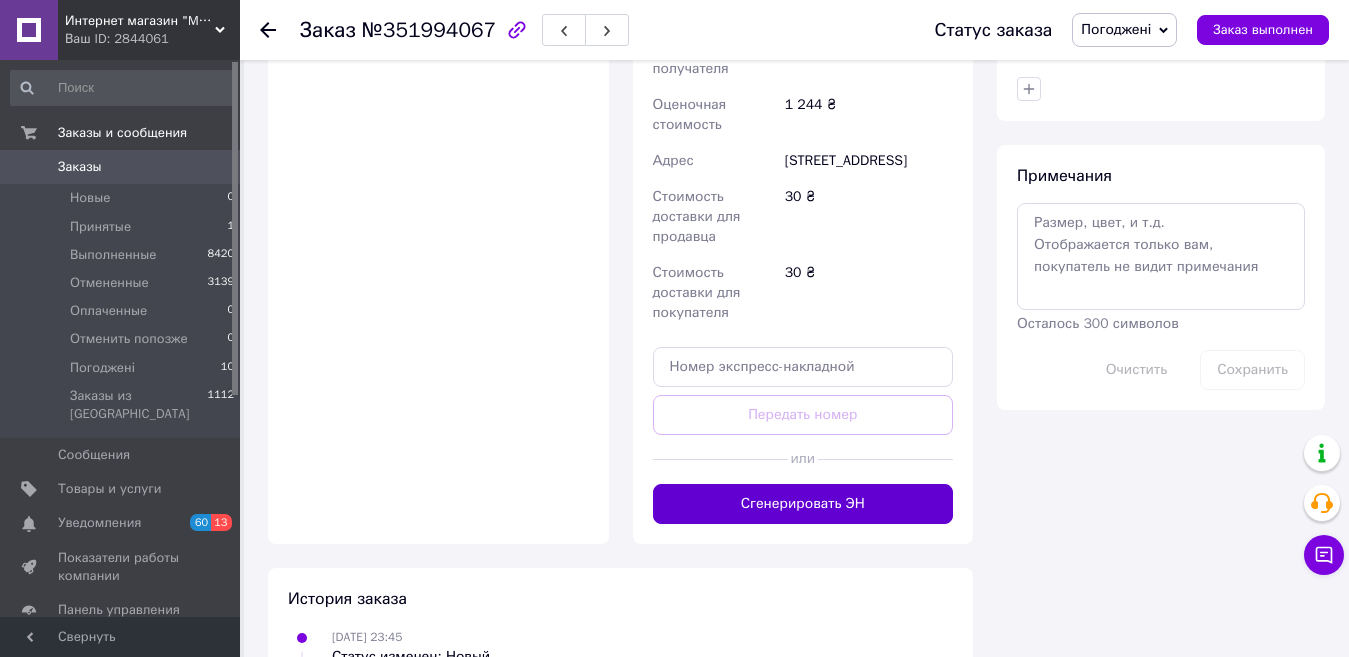scroll, scrollTop: 985, scrollLeft: 0, axis: vertical 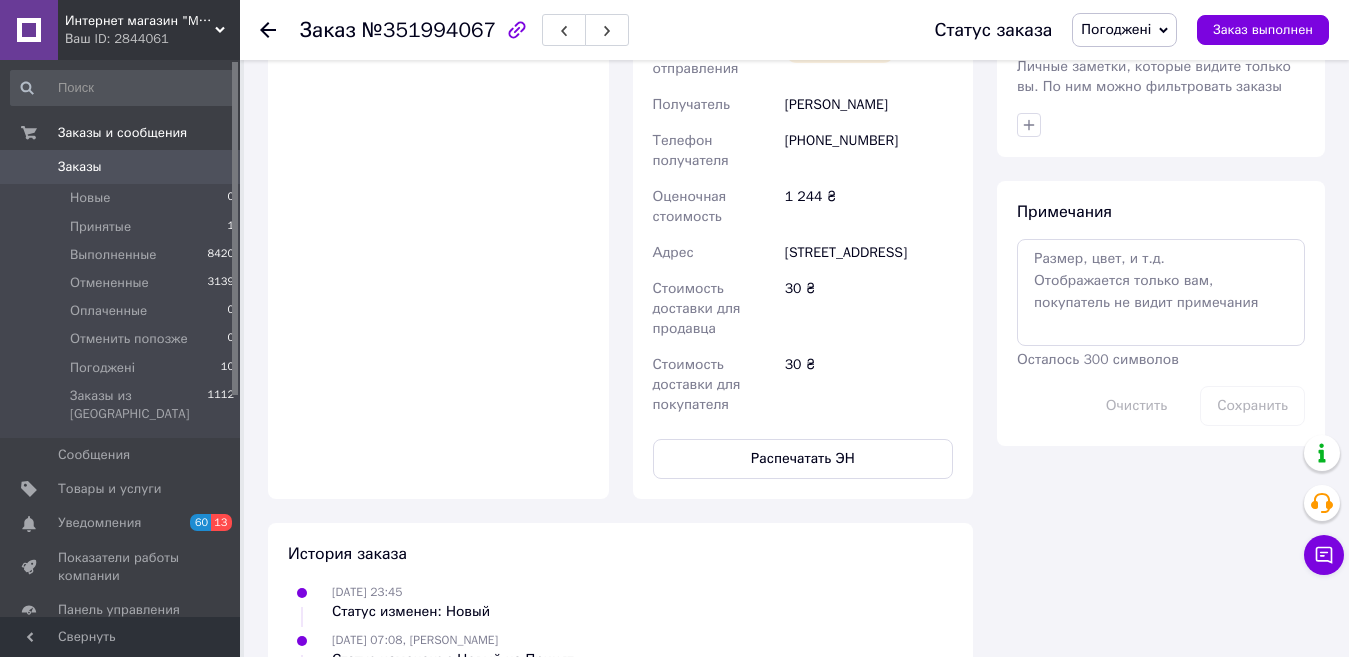 click on "30 ₴" at bounding box center (869, 385) 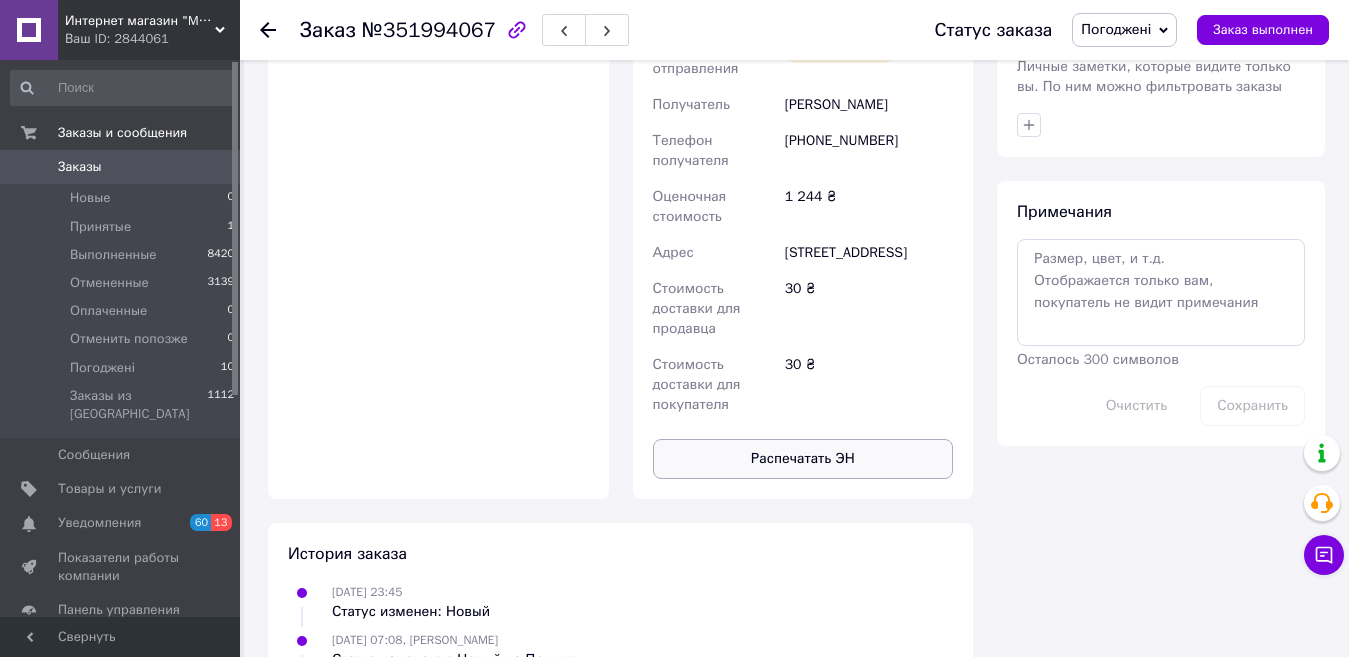 click on "Распечатать ЭН" at bounding box center [803, 459] 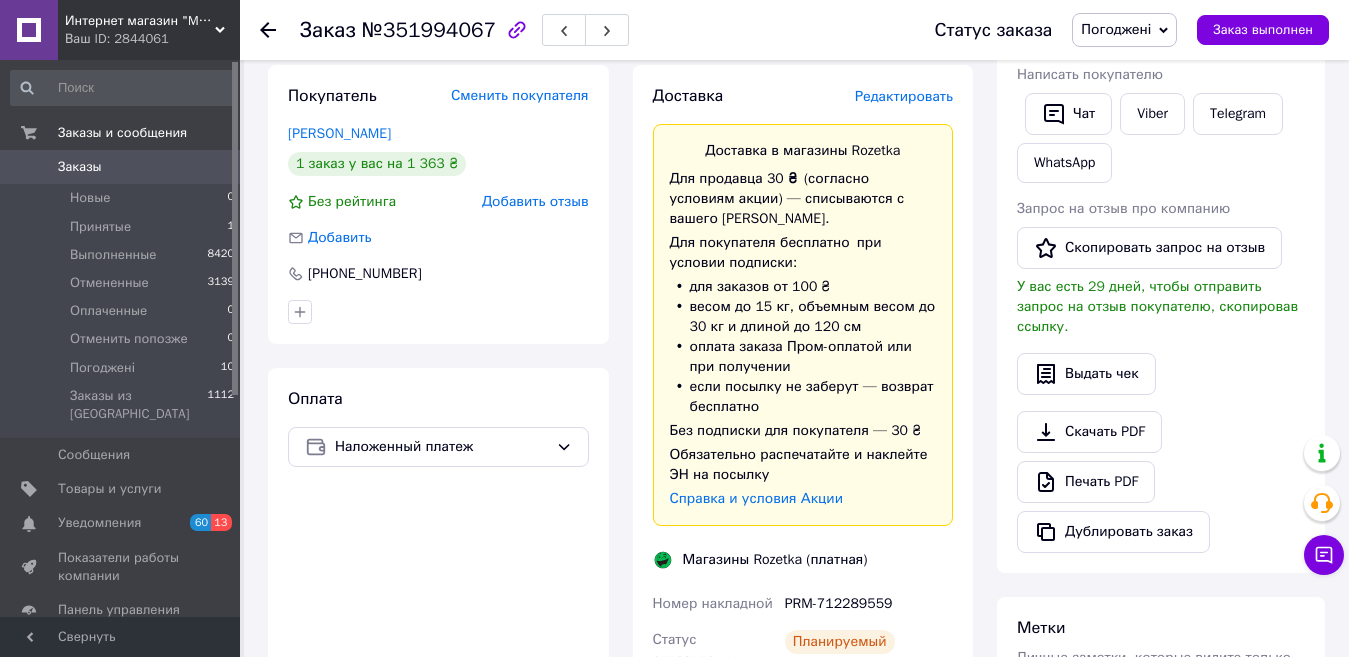 scroll, scrollTop: 394, scrollLeft: 0, axis: vertical 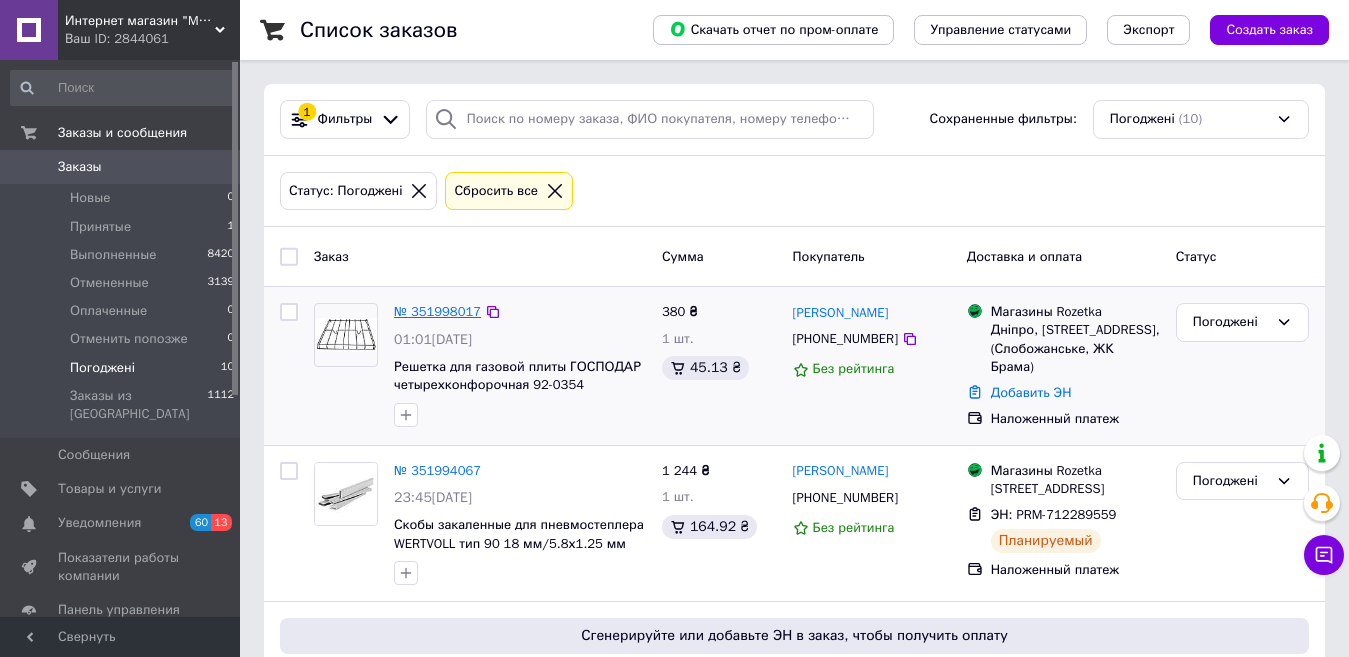 click on "№ 351998017" at bounding box center [437, 311] 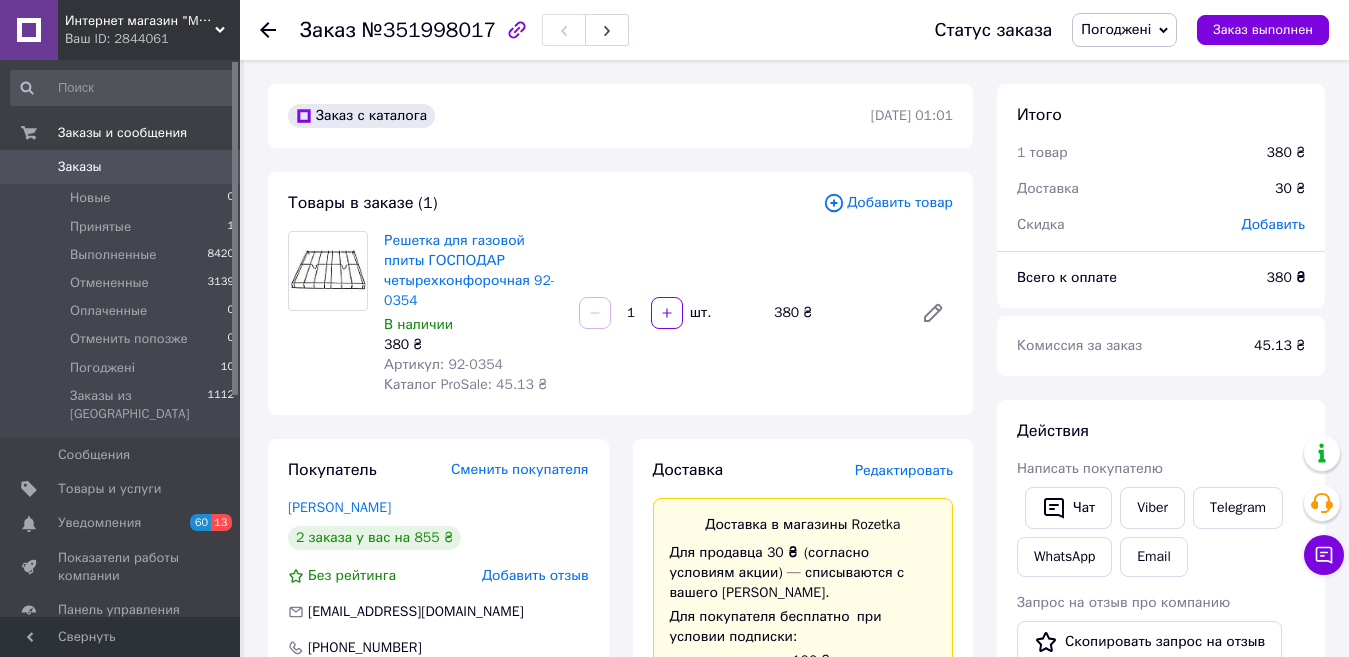 click on "Доставка Редактировать Доставка в магазины Rozetka Для продавца 30 ₴   (согласно условиям акции) — списываются с вашего Баланса. Для покупателя бесплатно   при условии подписки: для заказов от 100 ₴ весом до 15 кг,
объемным весом до 30 кг
и длиной до 120 см оплата заказа Пром-оплатой или при получении если посылку не заберут — возврат бесплатно Без подписки для покупателя — 30 ₴ Обязательно распечатайте и наклейте ЭН на посылку Справка и условия Акции Магазины Rozetka (платная) Получатель [PERSON_NAME]  Телефон получателя [PHONE_NUMBER] 380 ₴ 30 ₴" at bounding box center [803, 994] 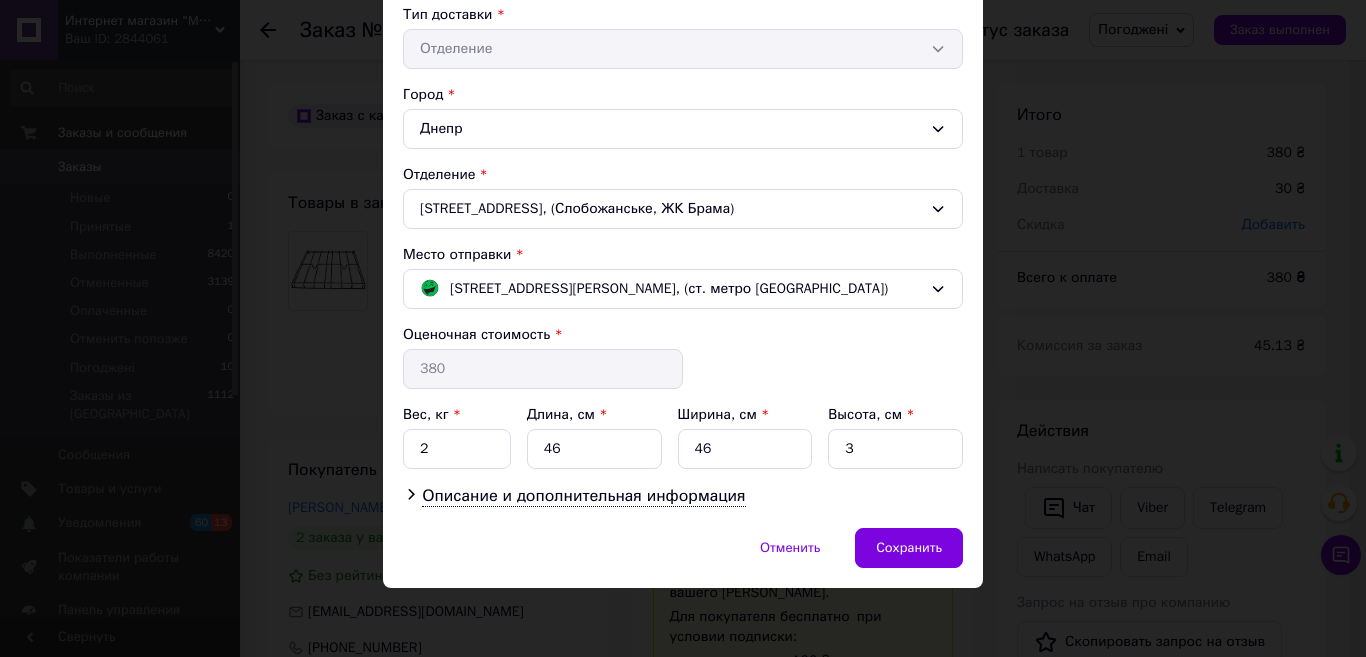 scroll, scrollTop: 467, scrollLeft: 0, axis: vertical 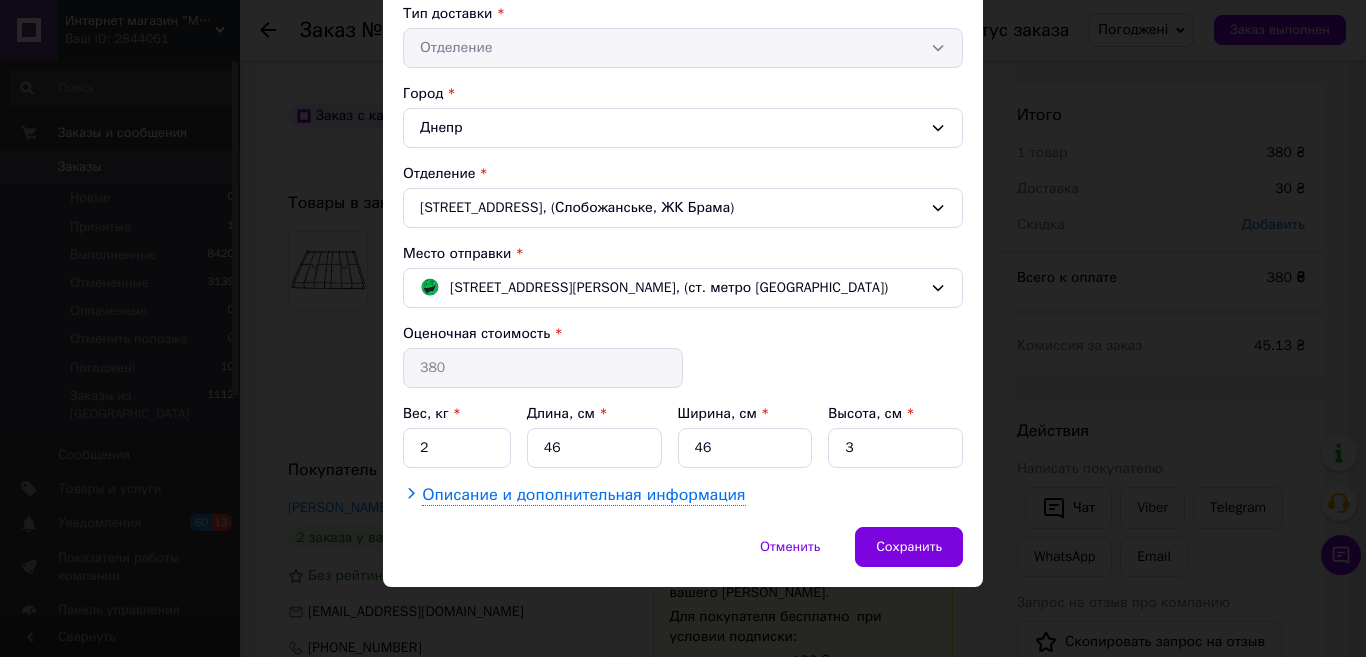 click on "Описание и дополнительная информация" at bounding box center (583, 495) 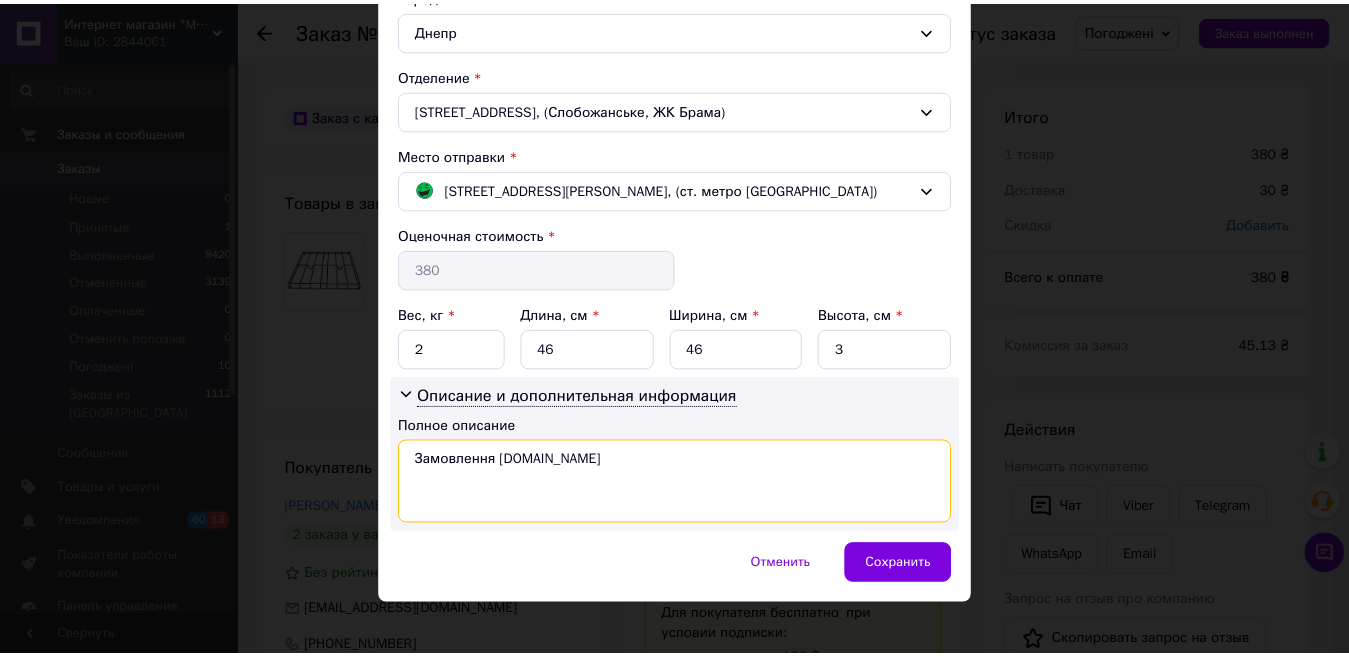scroll, scrollTop: 566, scrollLeft: 0, axis: vertical 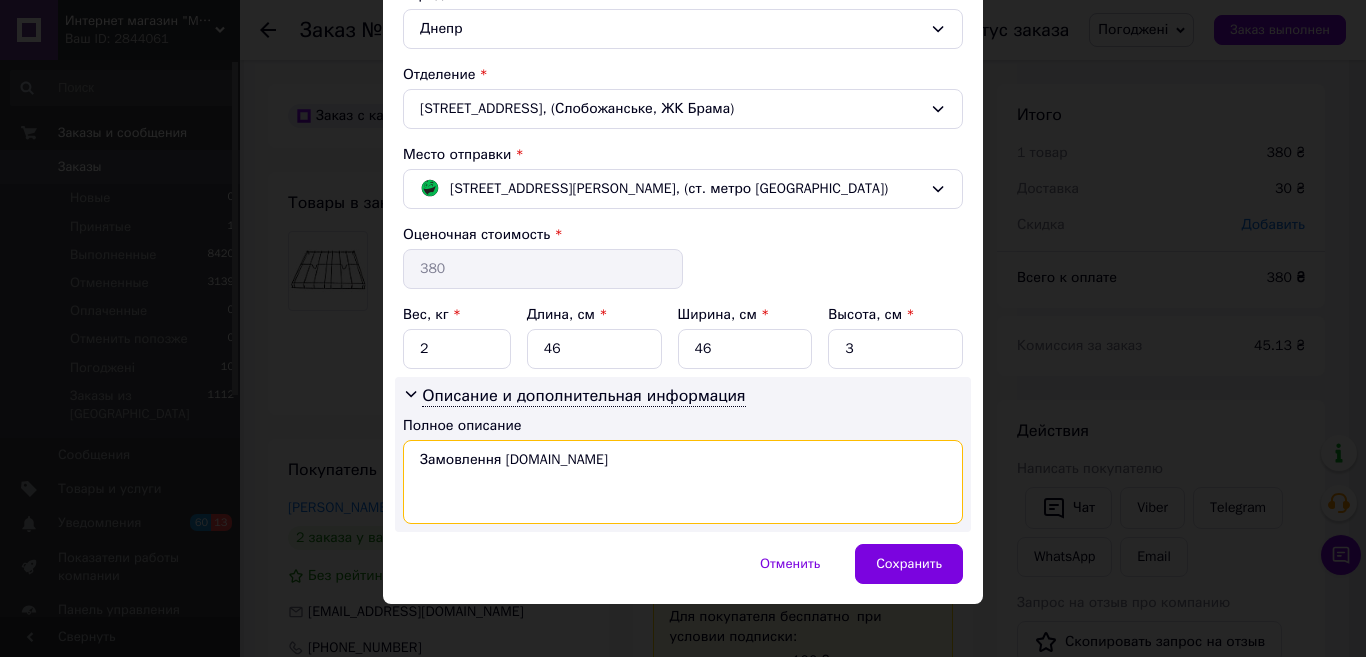 drag, startPoint x: 559, startPoint y: 477, endPoint x: 422, endPoint y: 455, distance: 138.75517 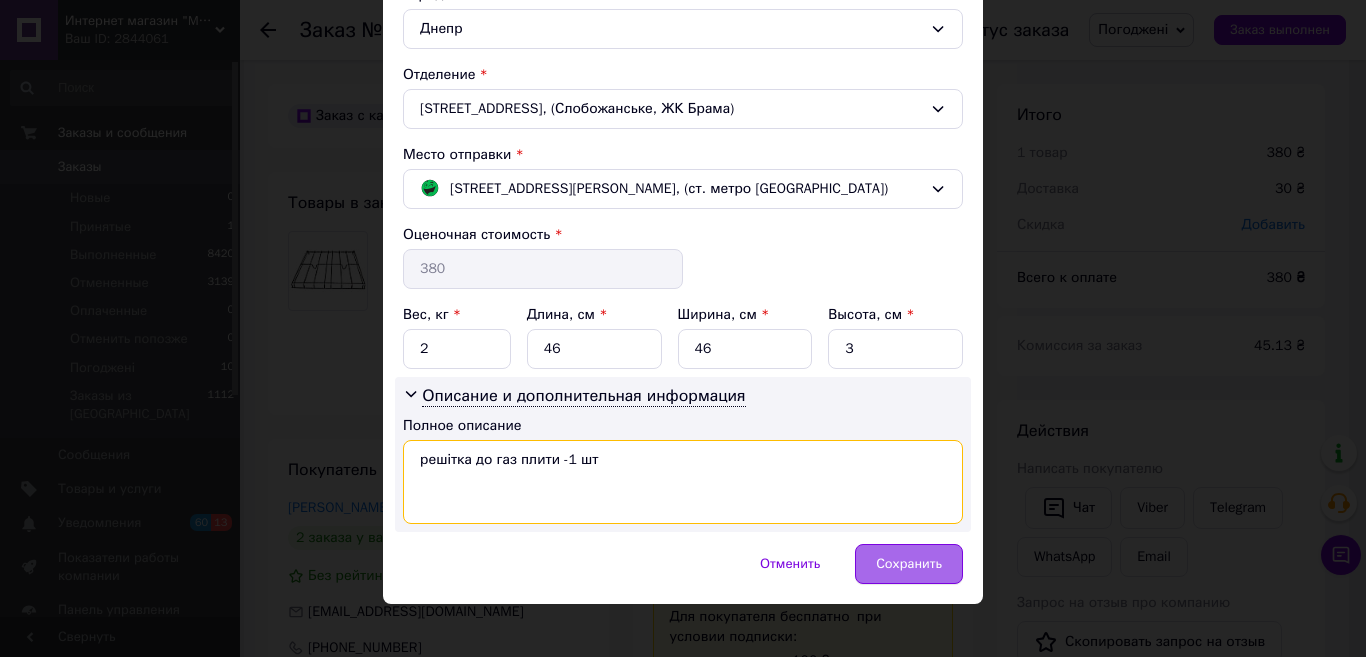 type on "решітка до газ плити -1 шт" 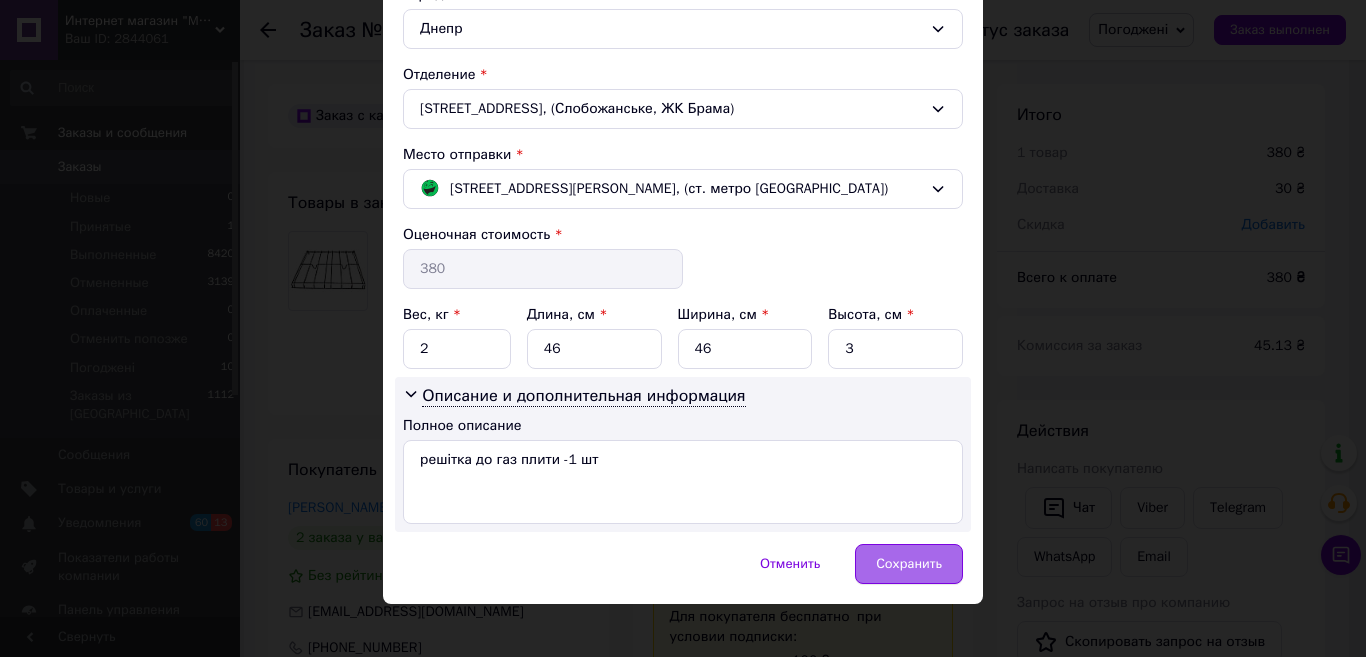 click on "Сохранить" at bounding box center (909, 564) 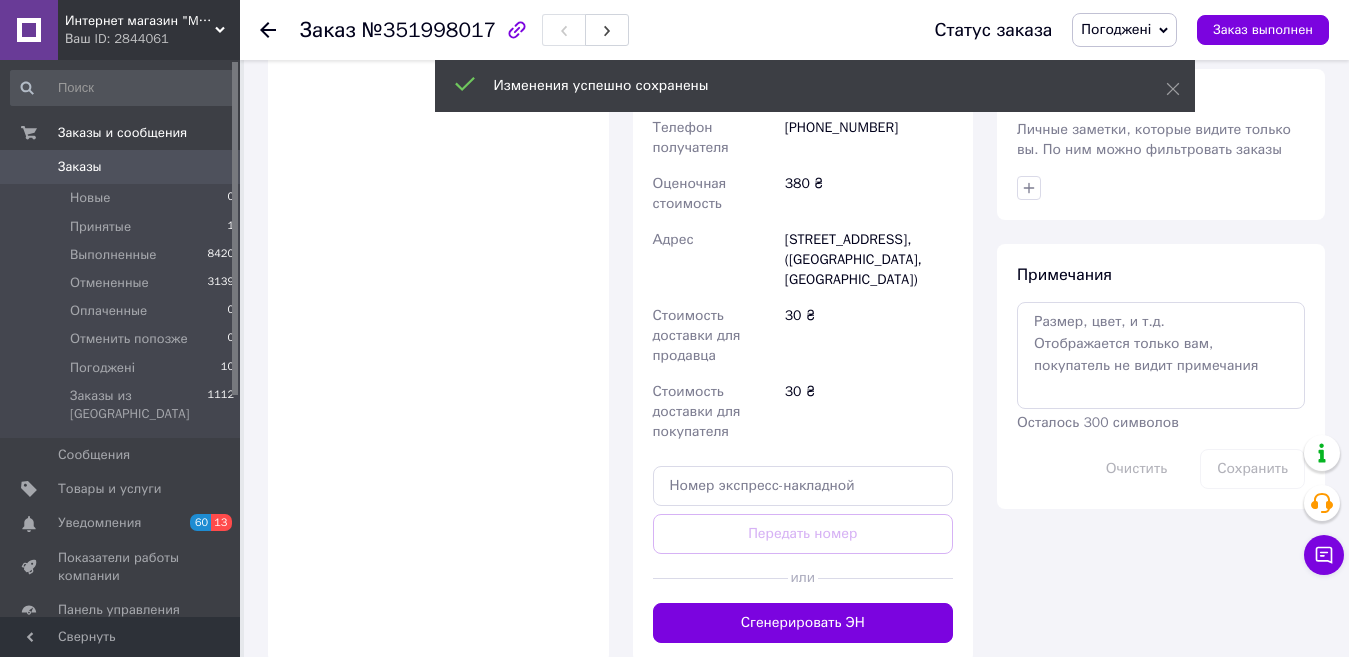 scroll, scrollTop: 886, scrollLeft: 0, axis: vertical 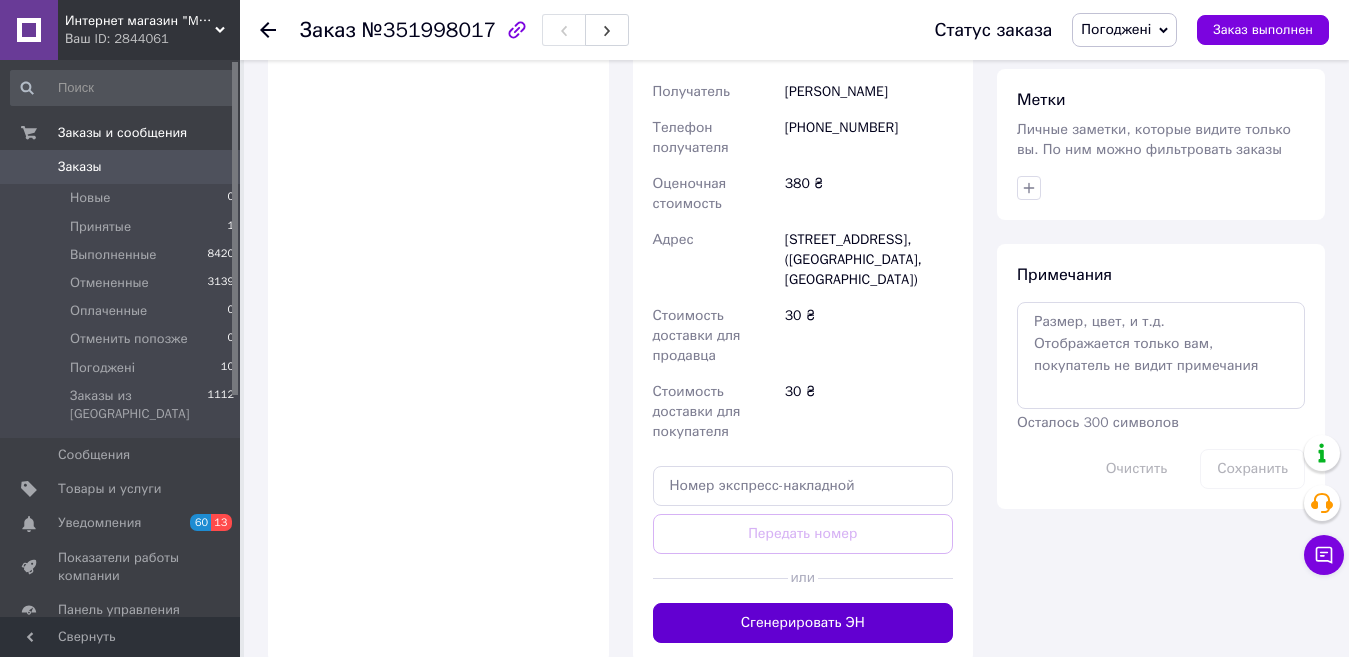 click on "Сгенерировать ЭН" at bounding box center [803, 623] 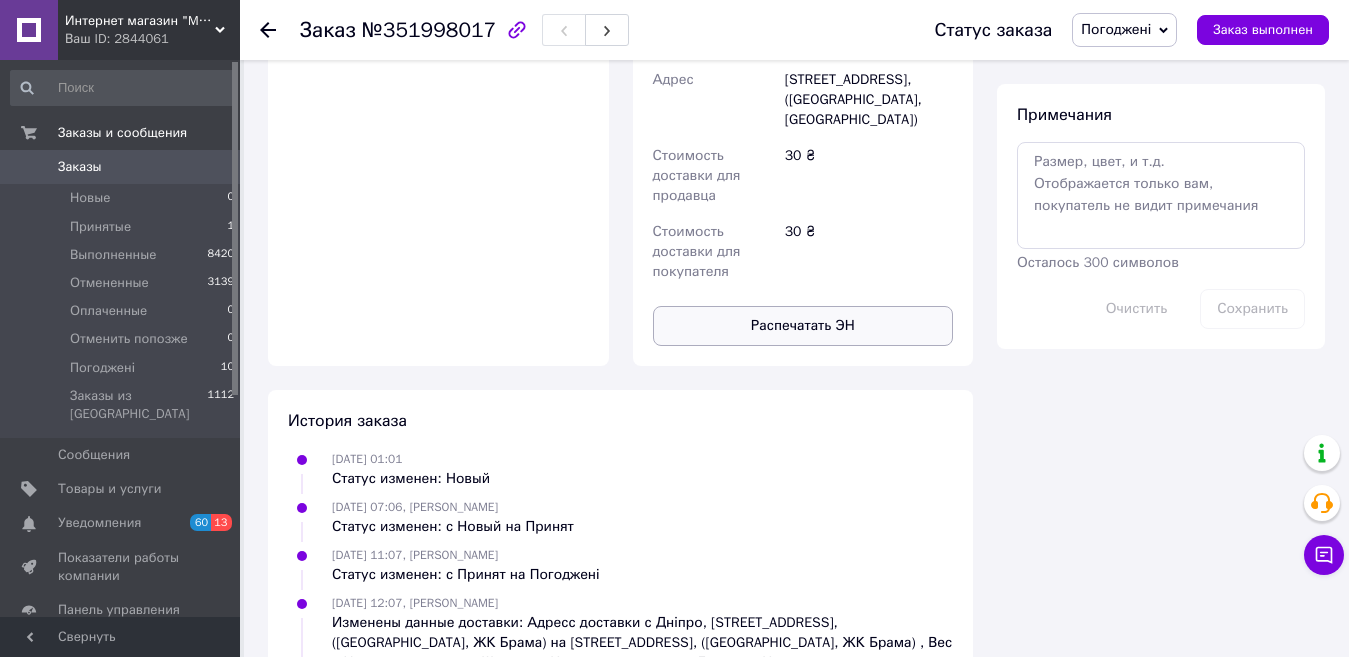 scroll, scrollTop: 1084, scrollLeft: 0, axis: vertical 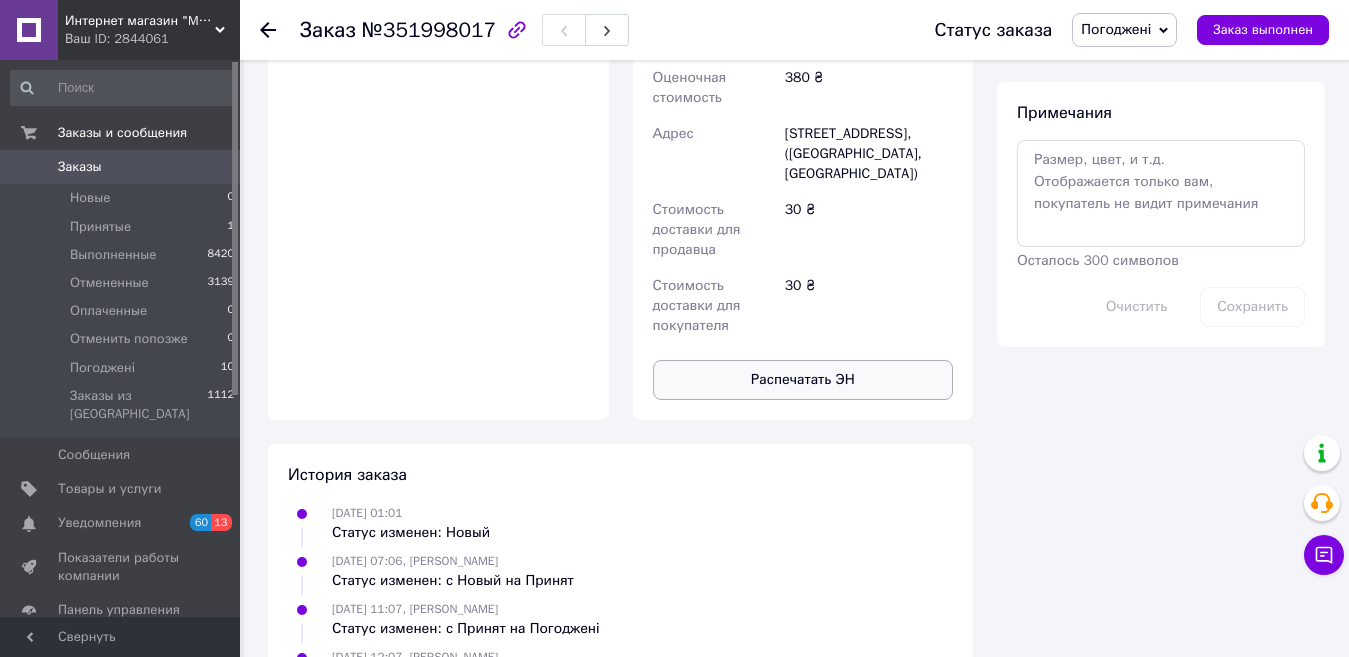 click on "Распечатать ЭН" at bounding box center (803, 380) 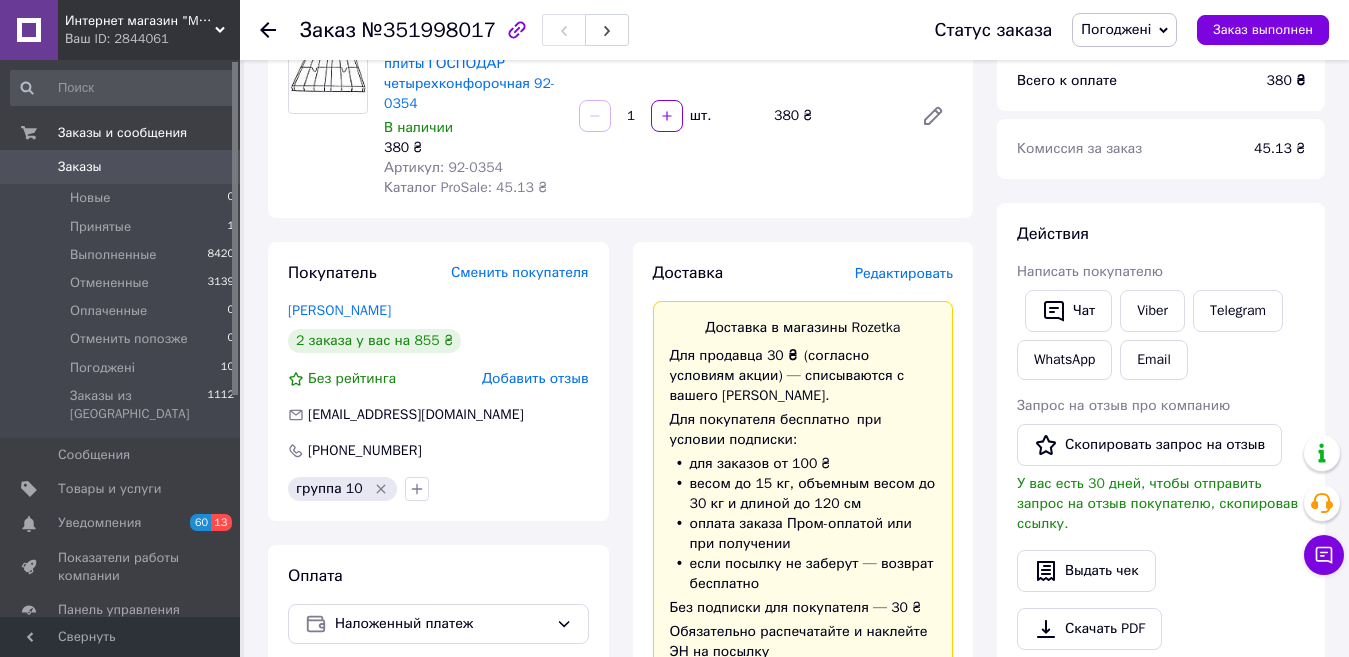 scroll, scrollTop: 197, scrollLeft: 0, axis: vertical 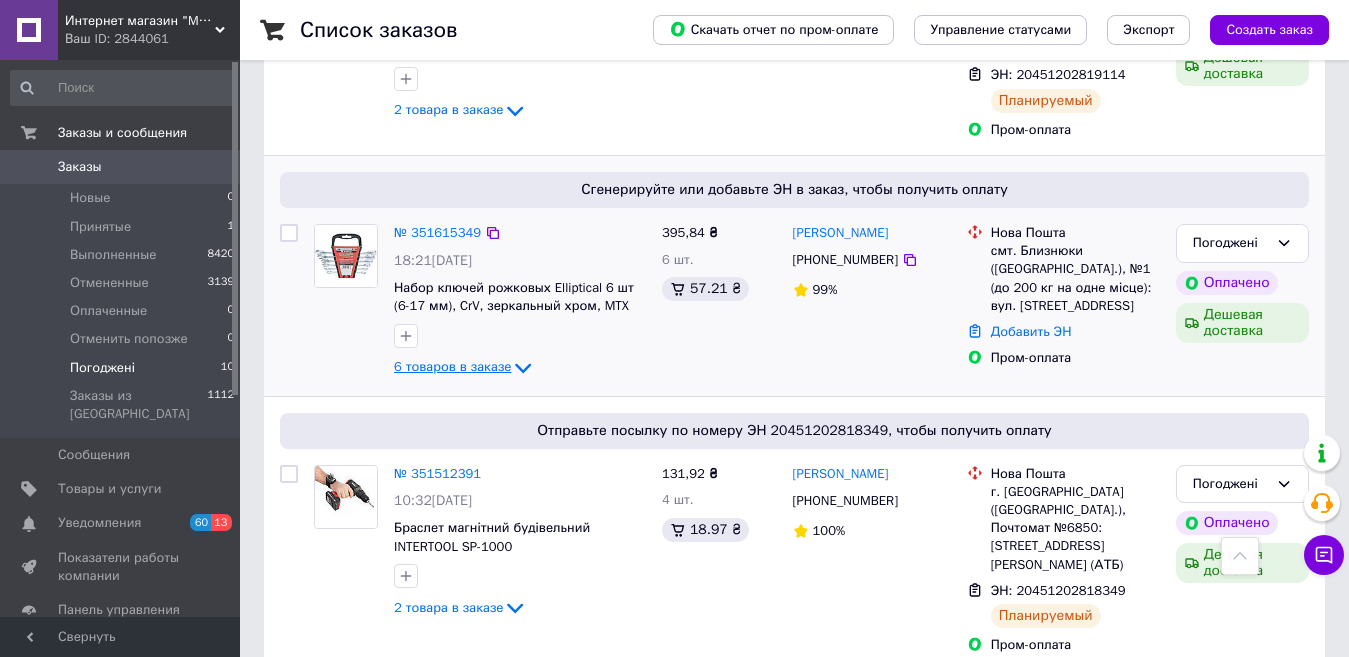 click on "6 товаров в заказе" at bounding box center (452, 366) 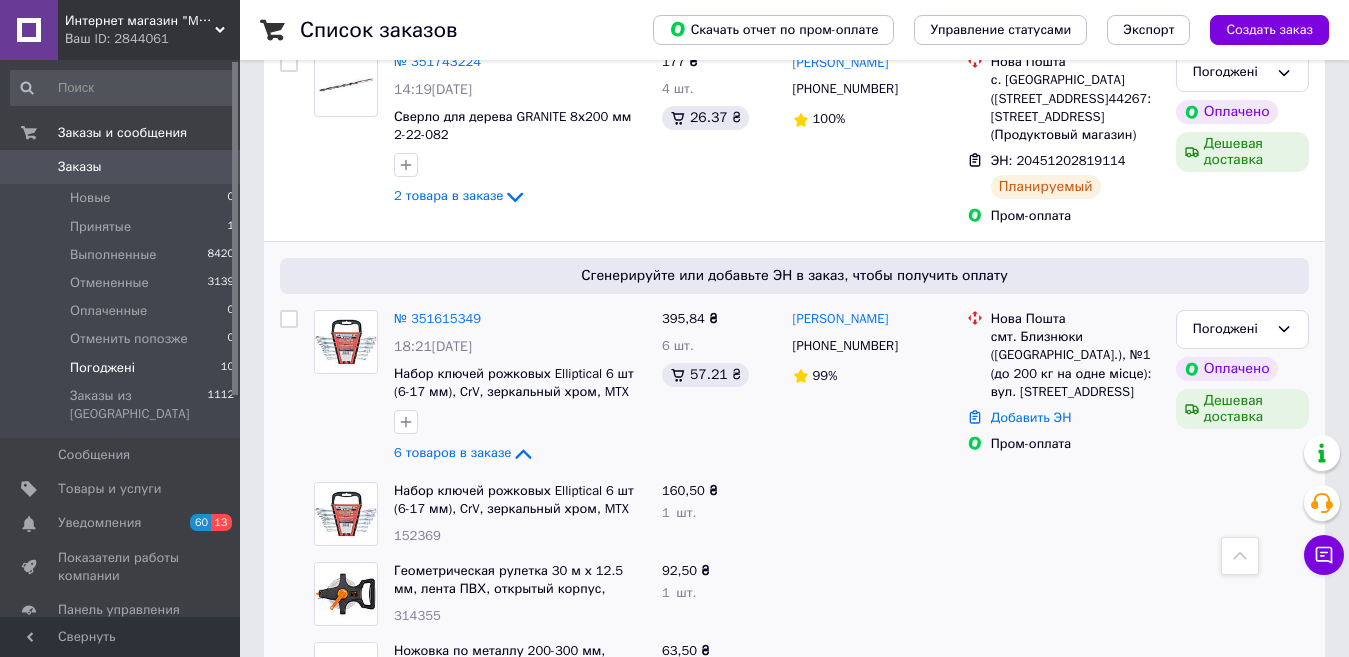 scroll, scrollTop: 1379, scrollLeft: 0, axis: vertical 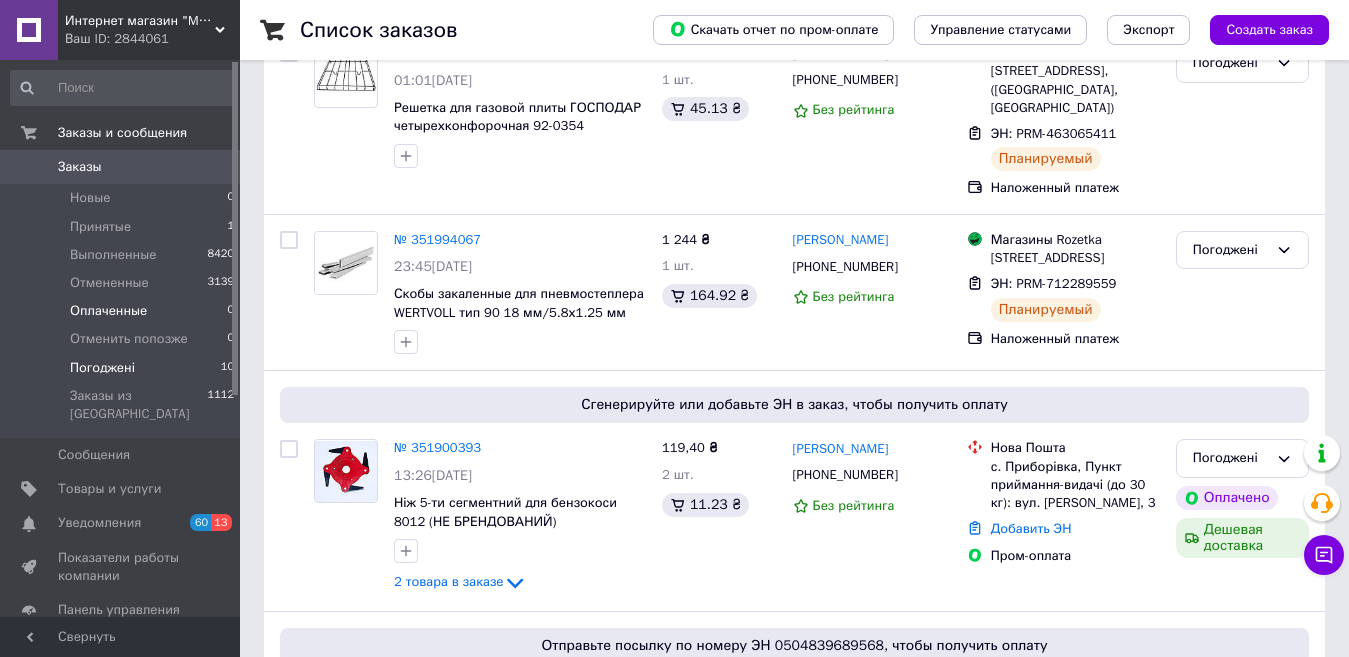 click on "Оплаченные" at bounding box center (108, 311) 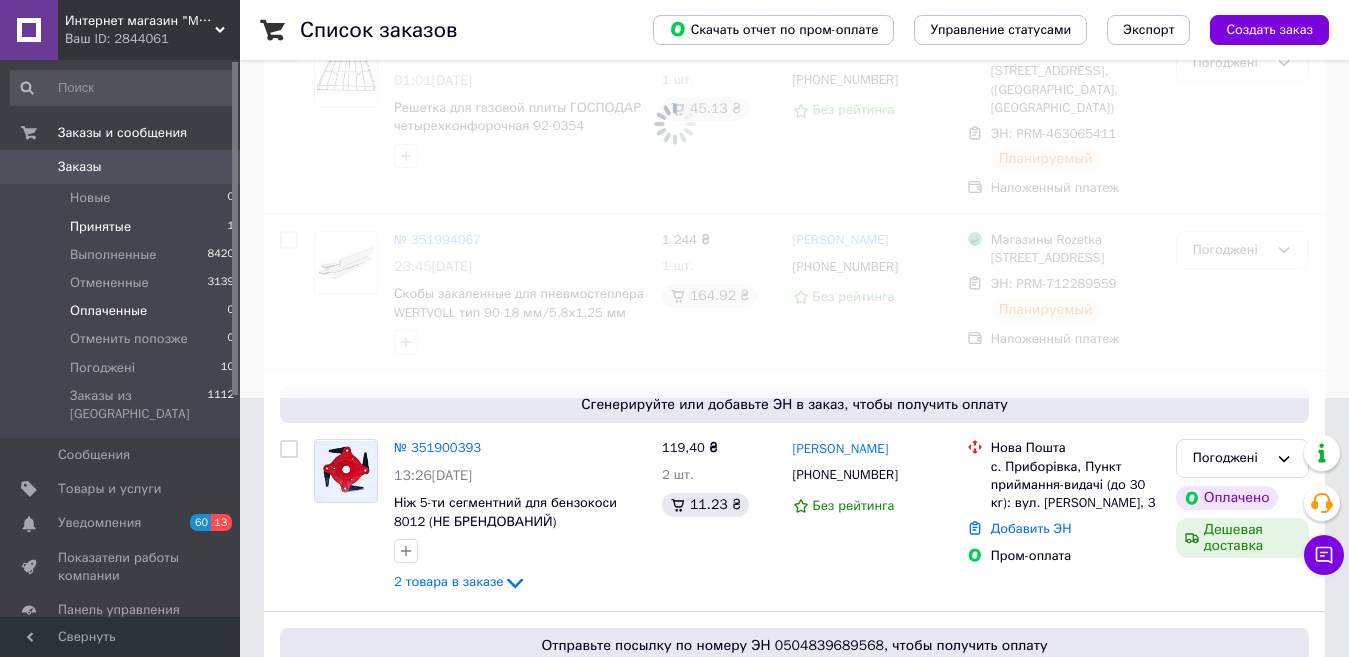 scroll, scrollTop: 0, scrollLeft: 0, axis: both 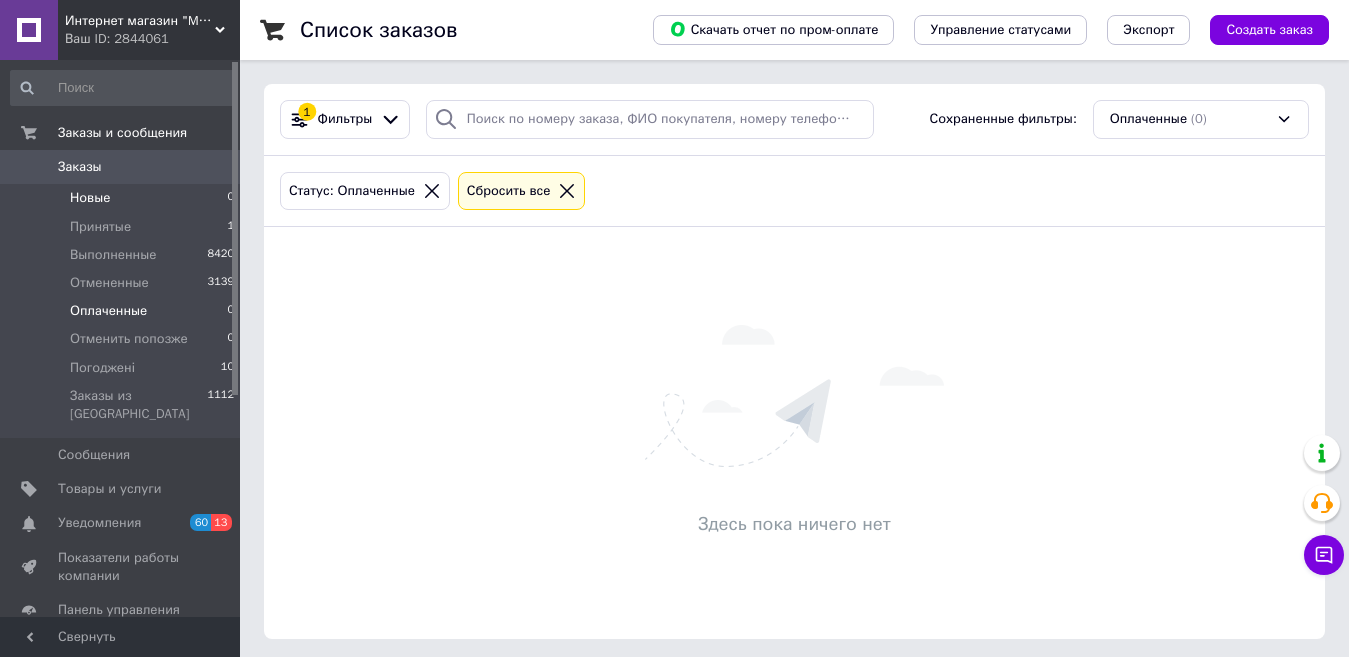 click on "Новые 0" at bounding box center [123, 198] 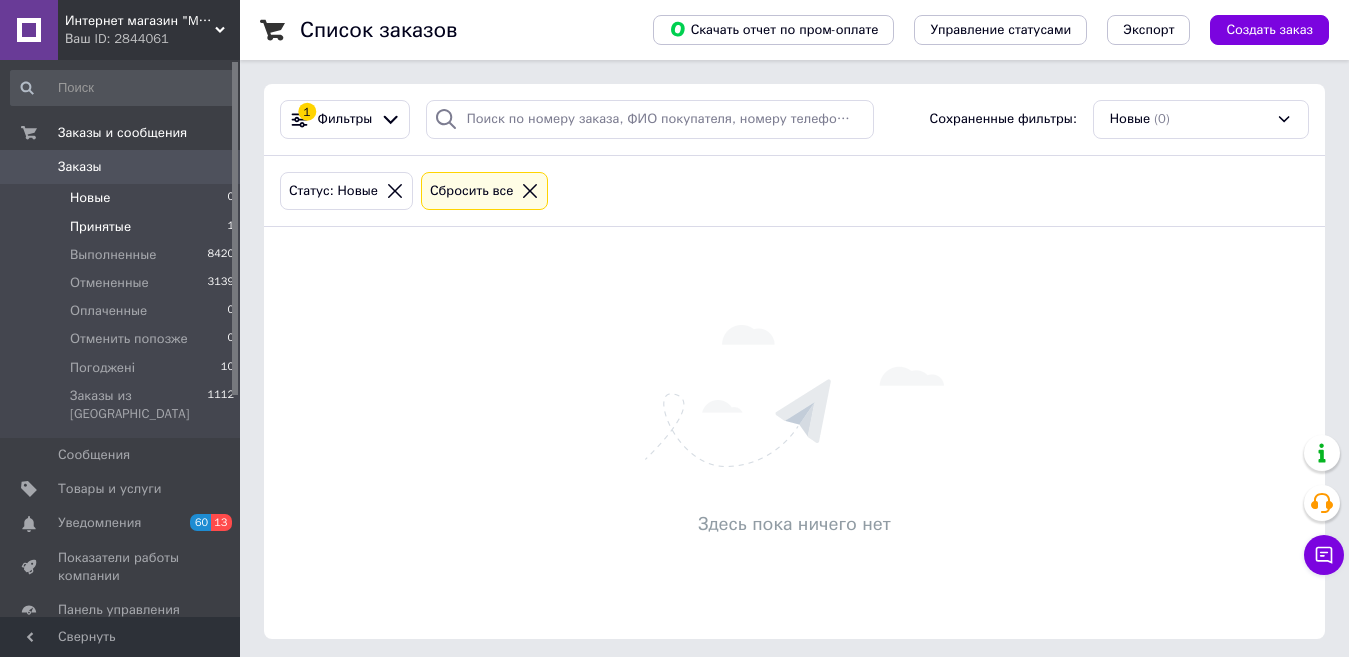 click on "Принятые" at bounding box center (100, 227) 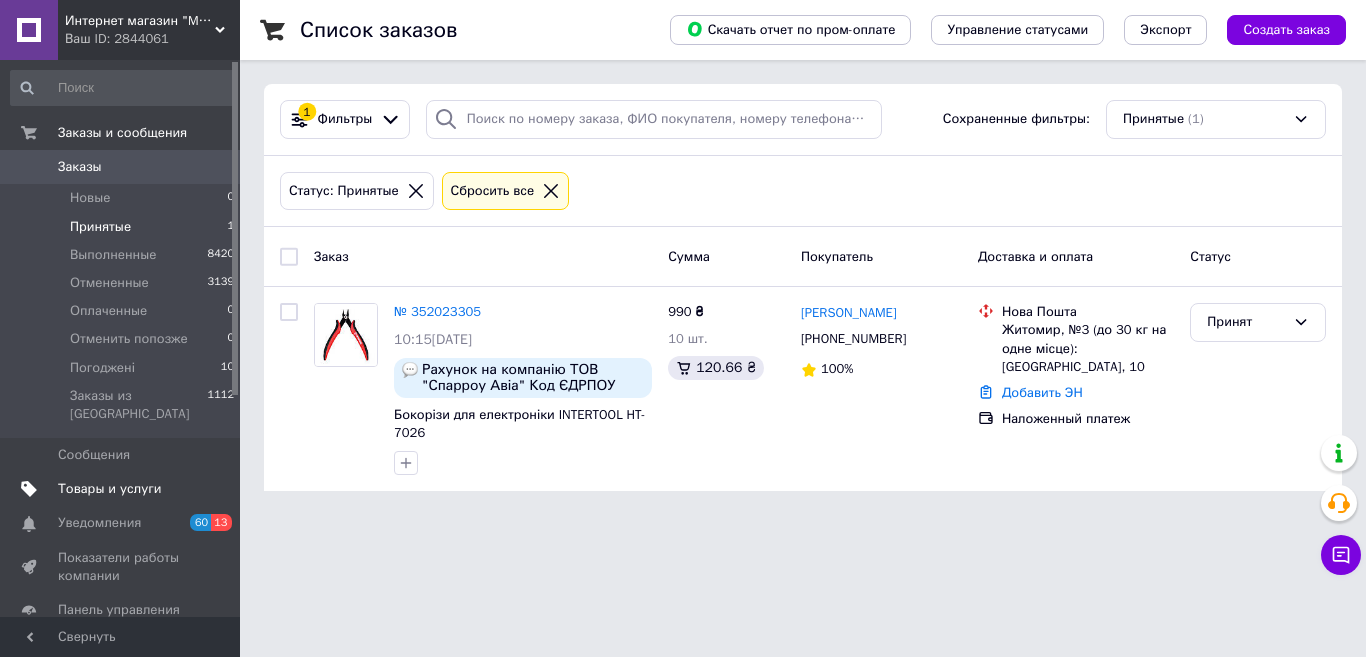 click on "Товары и услуги" at bounding box center [110, 489] 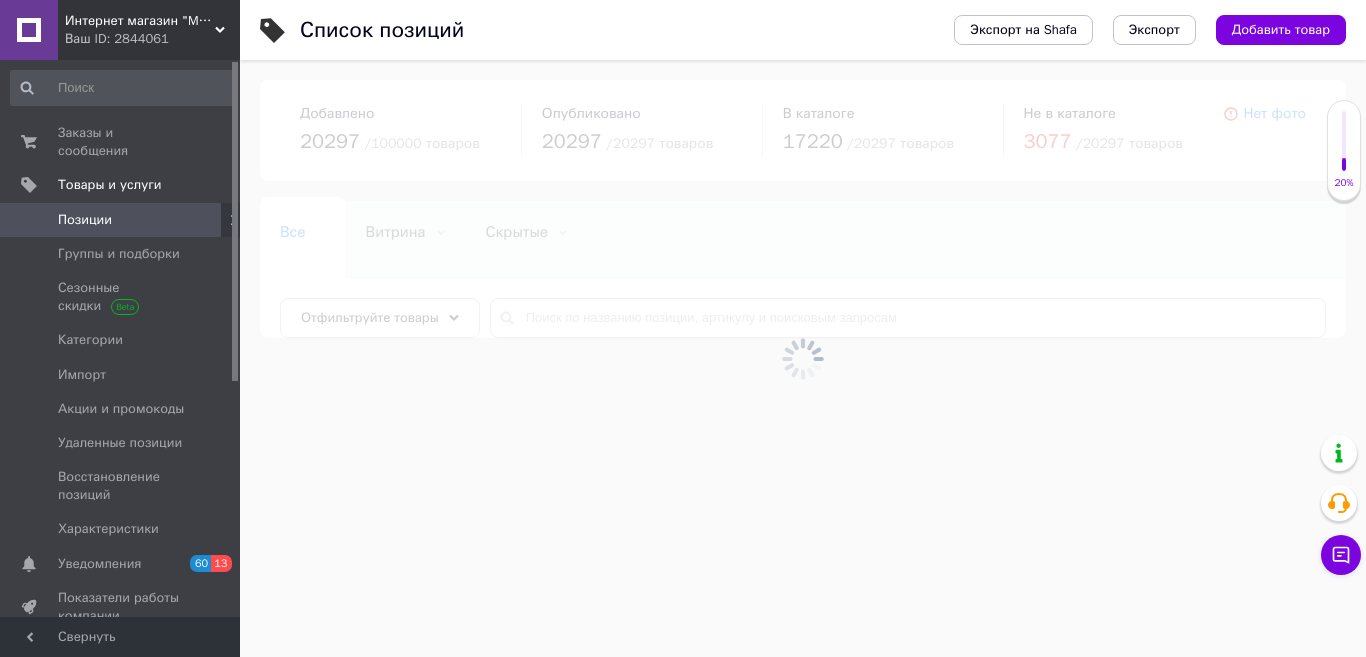 click at bounding box center [803, 358] 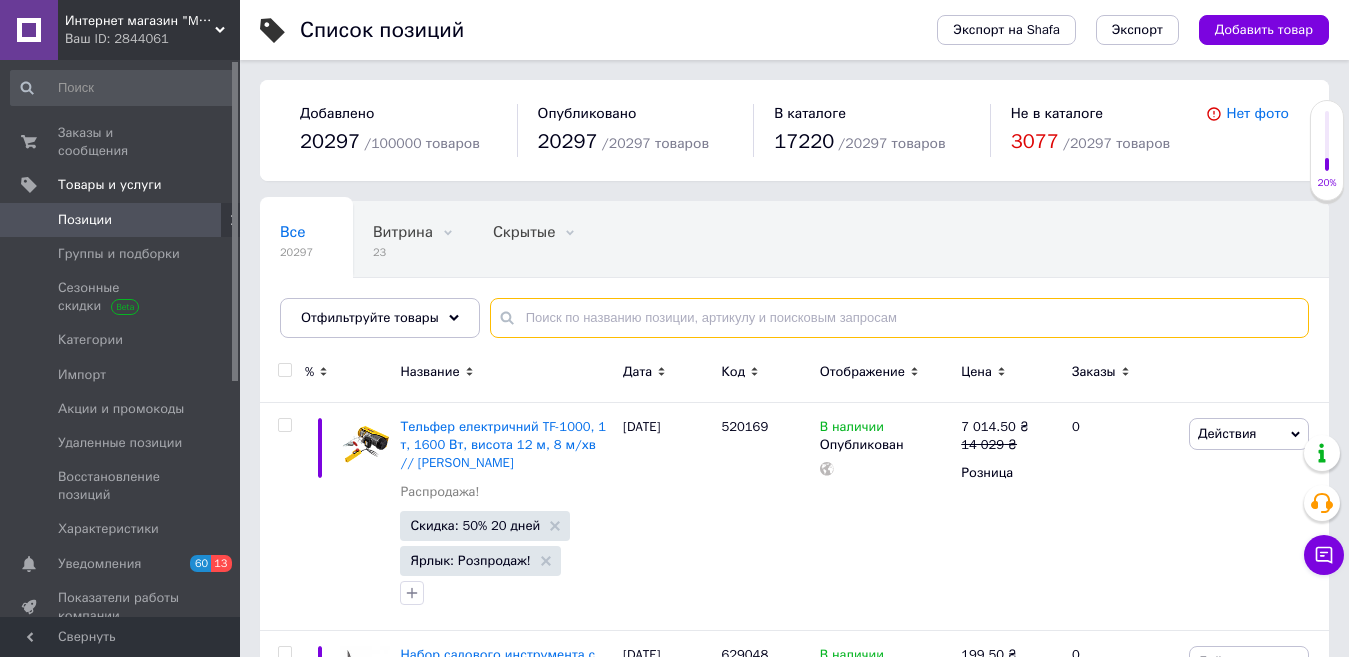 click at bounding box center (899, 318) 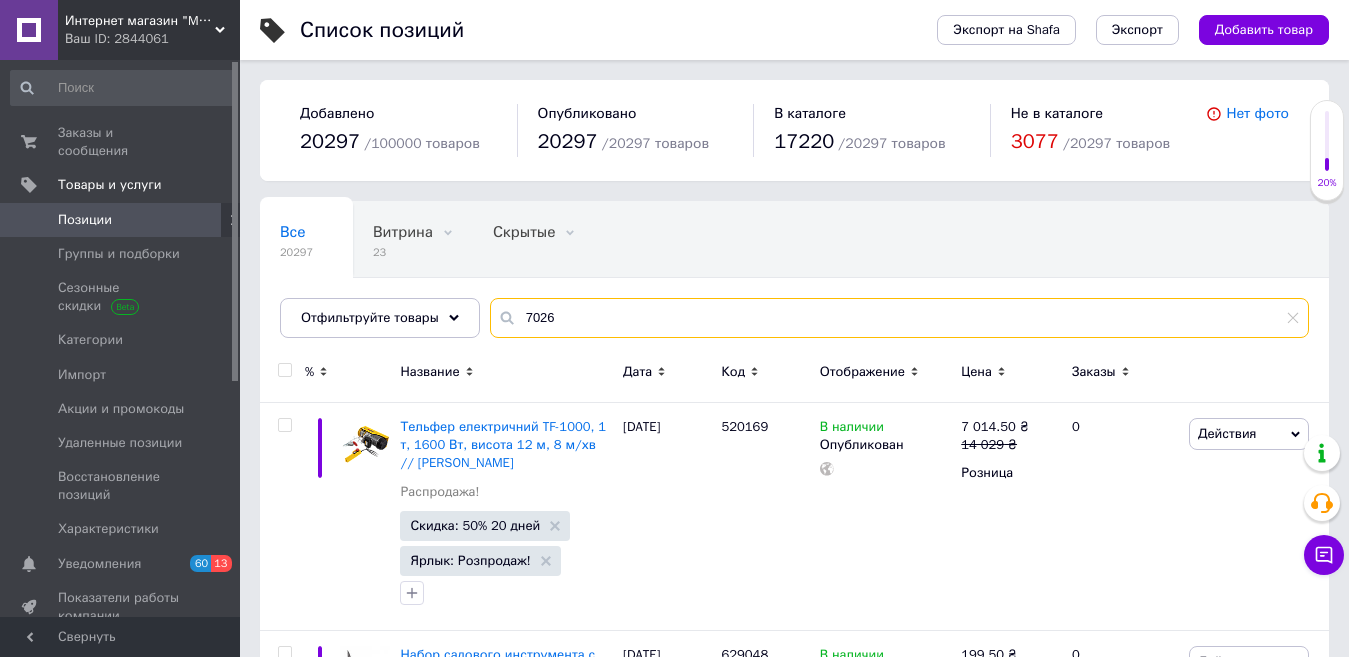 type on "7026" 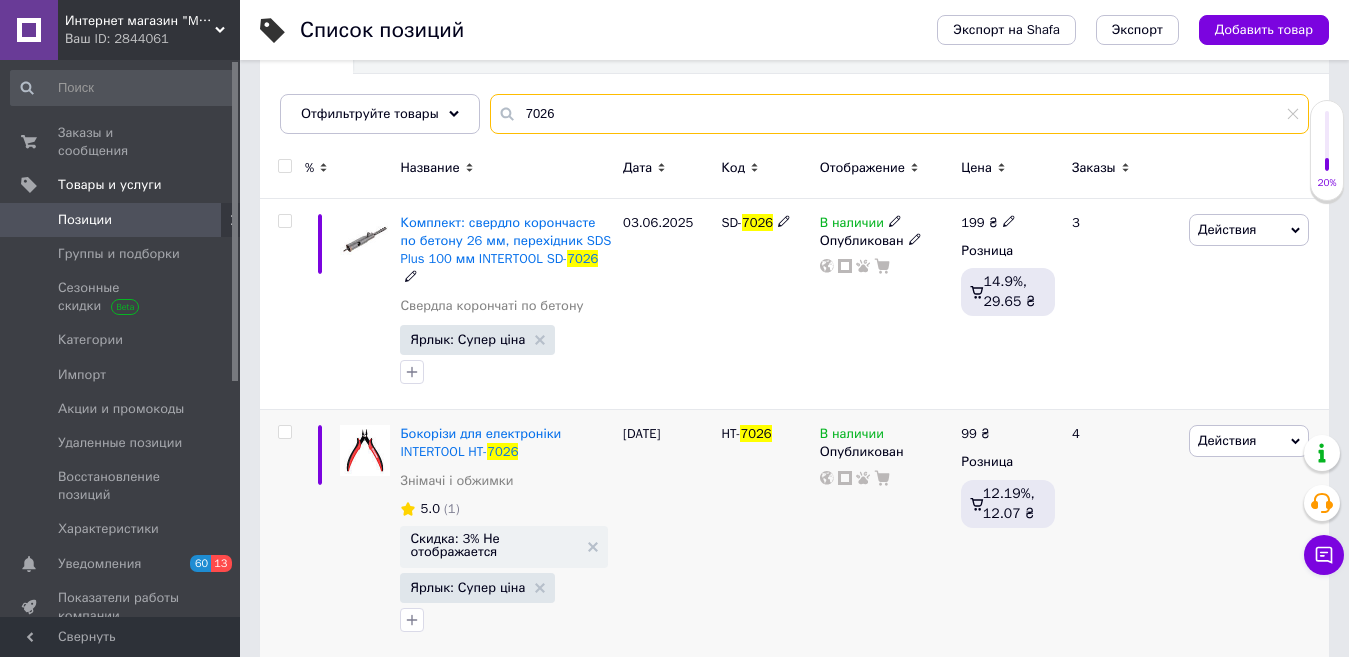 scroll, scrollTop: 206, scrollLeft: 0, axis: vertical 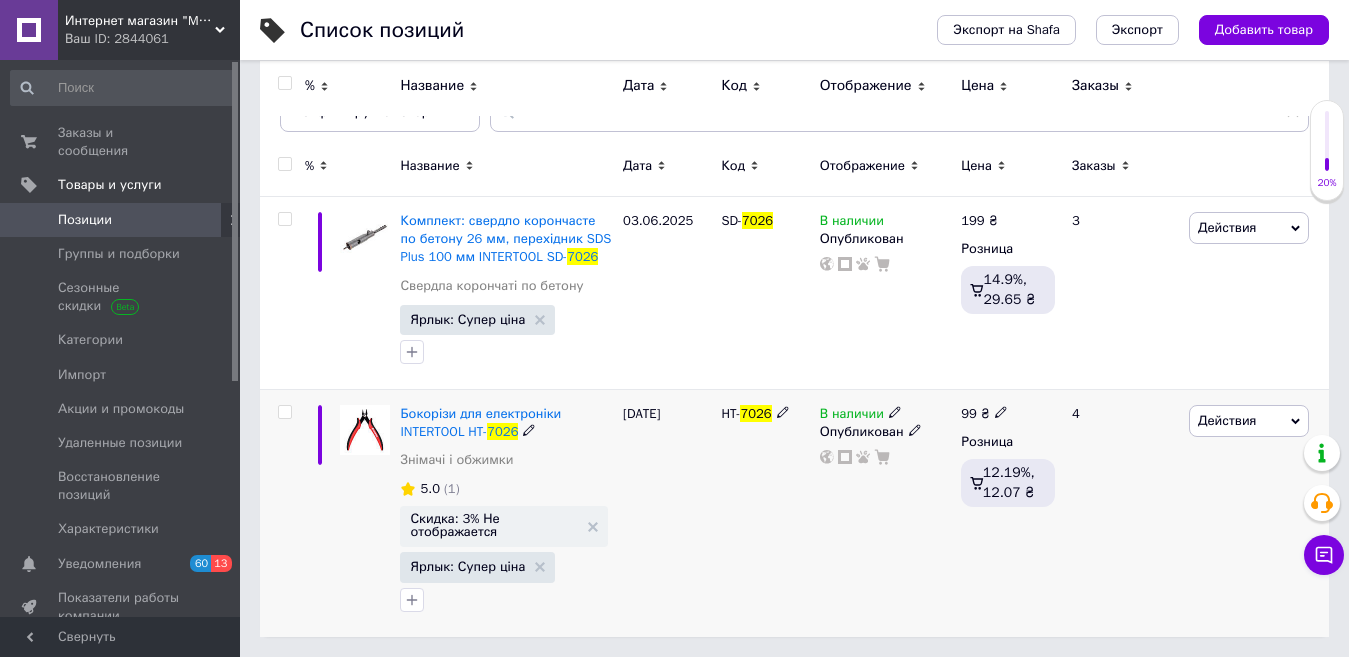 click 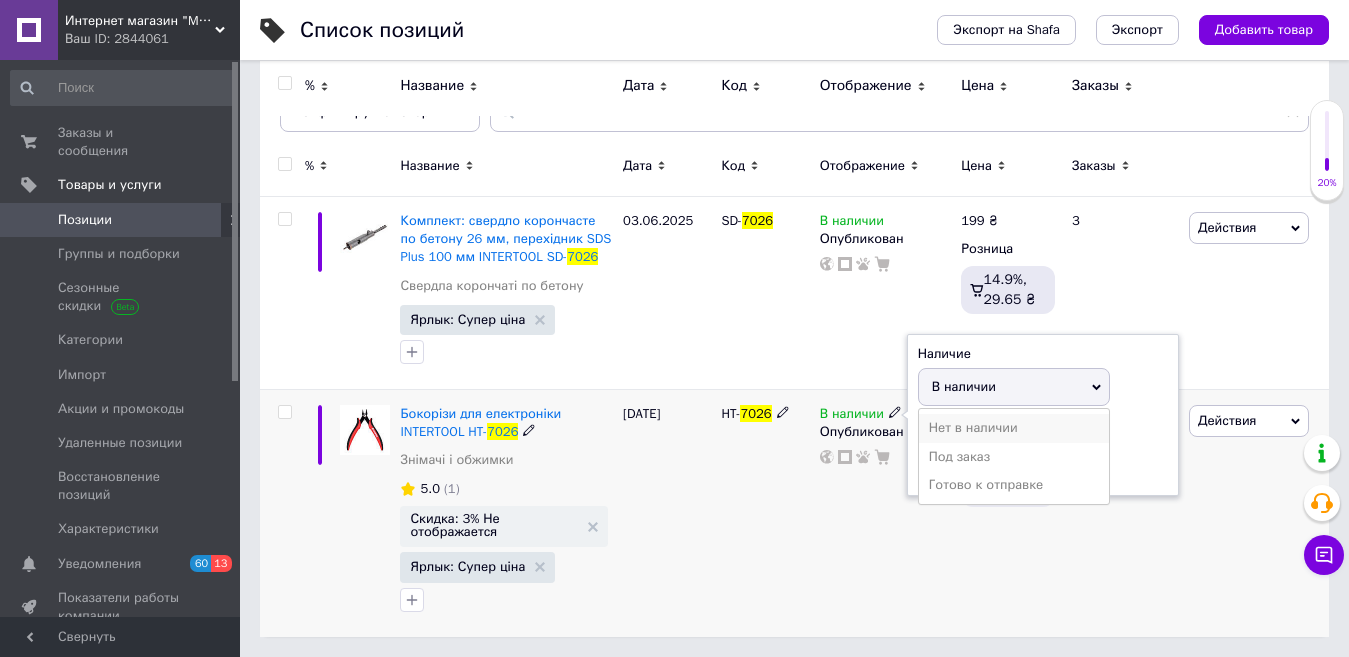 click on "Нет в наличии" at bounding box center [1014, 428] 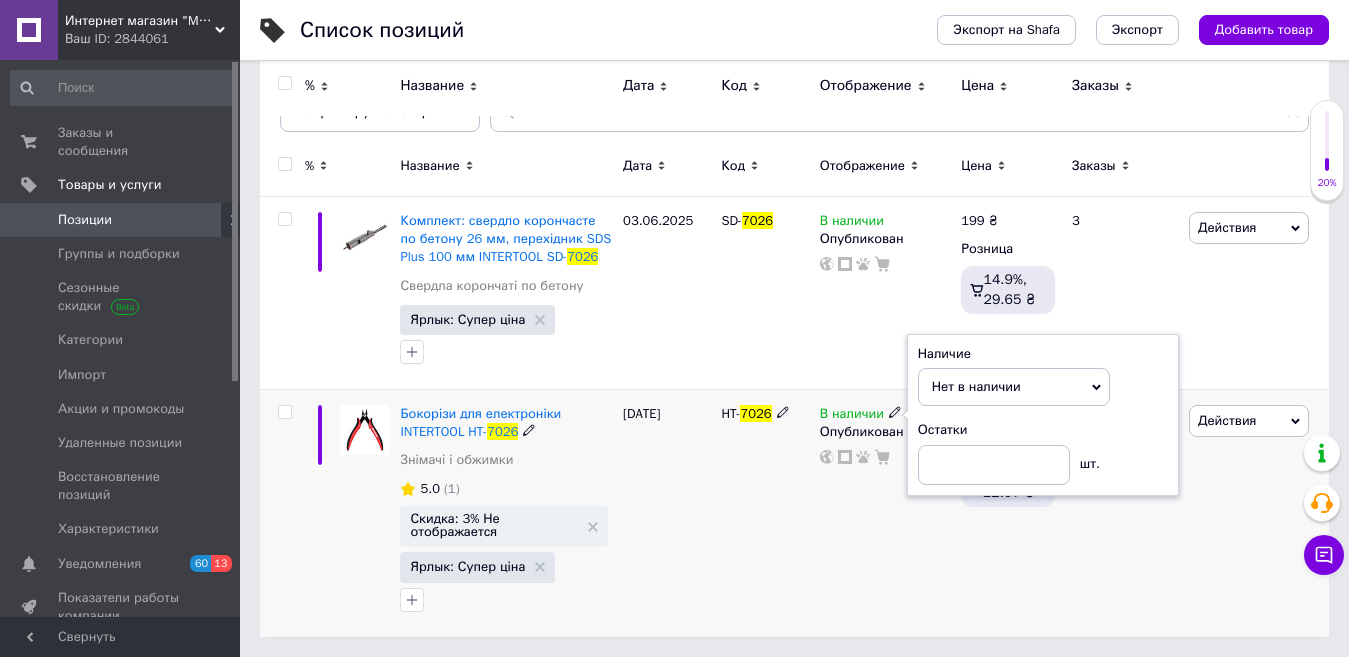 click on "HT- 7026" at bounding box center [765, 513] 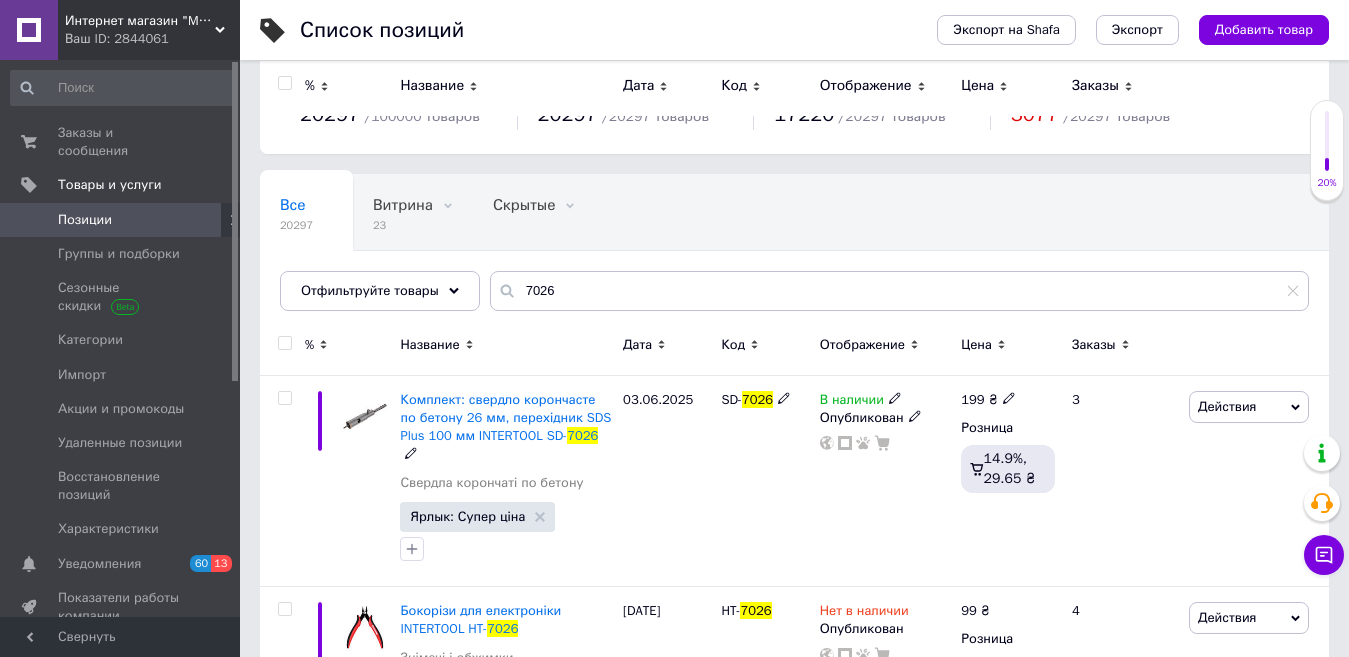 scroll, scrollTop: 8, scrollLeft: 0, axis: vertical 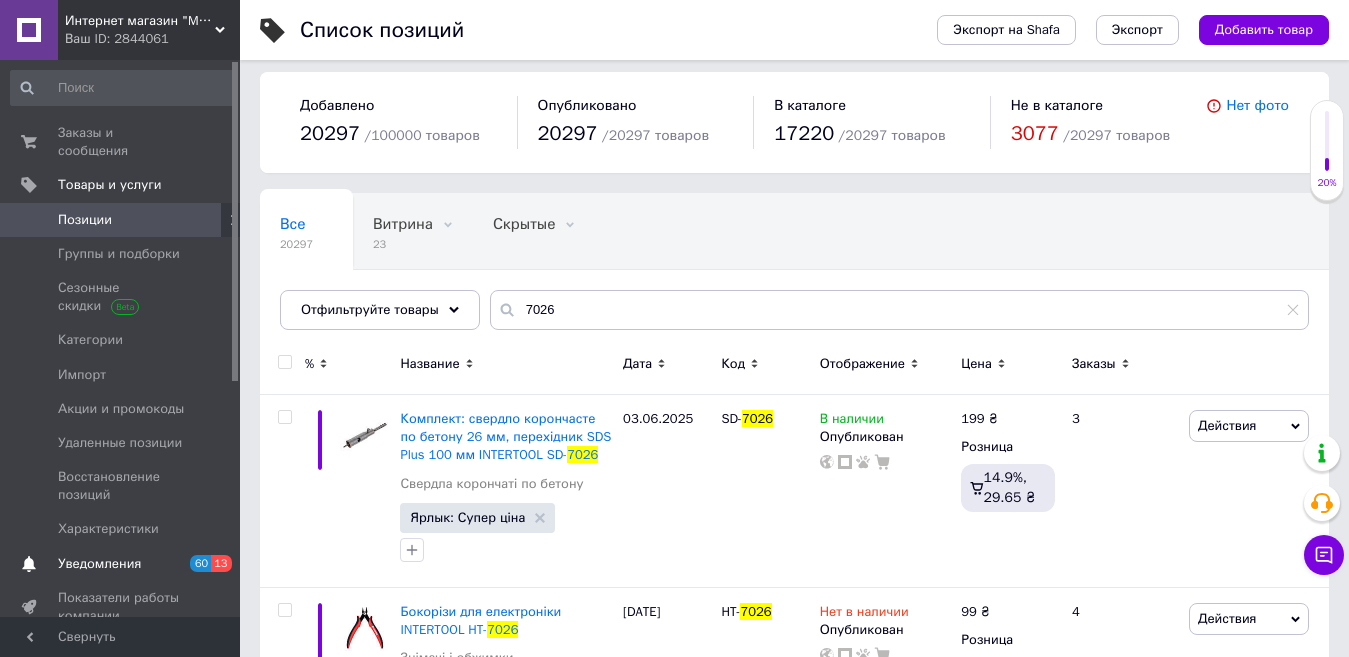 click on "Уведомления 60 13" at bounding box center (123, 564) 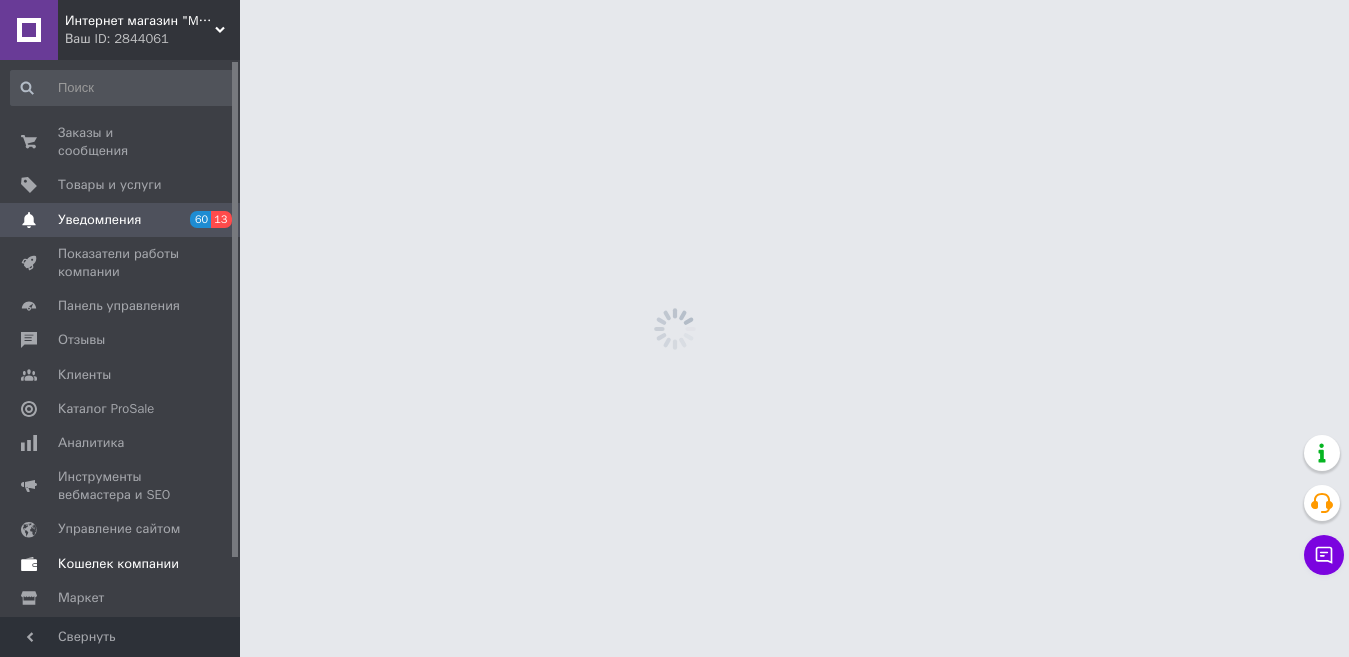 scroll, scrollTop: 0, scrollLeft: 0, axis: both 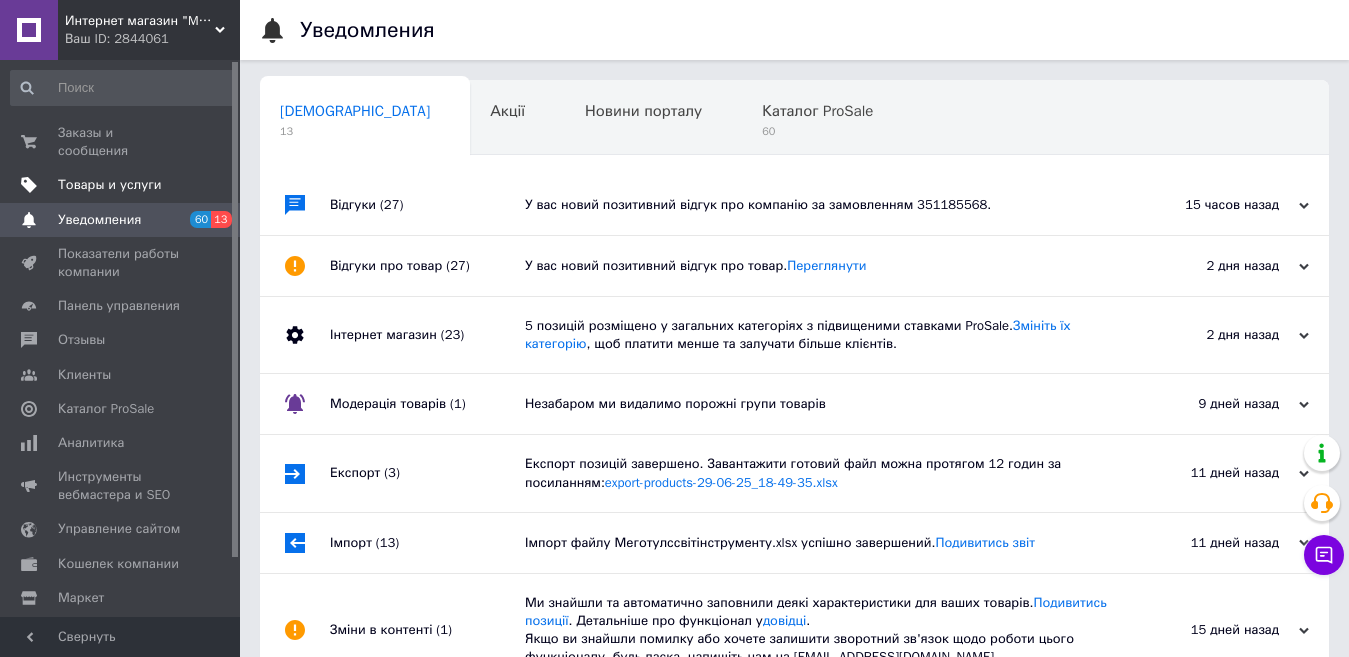 click on "Товары и услуги" at bounding box center (110, 185) 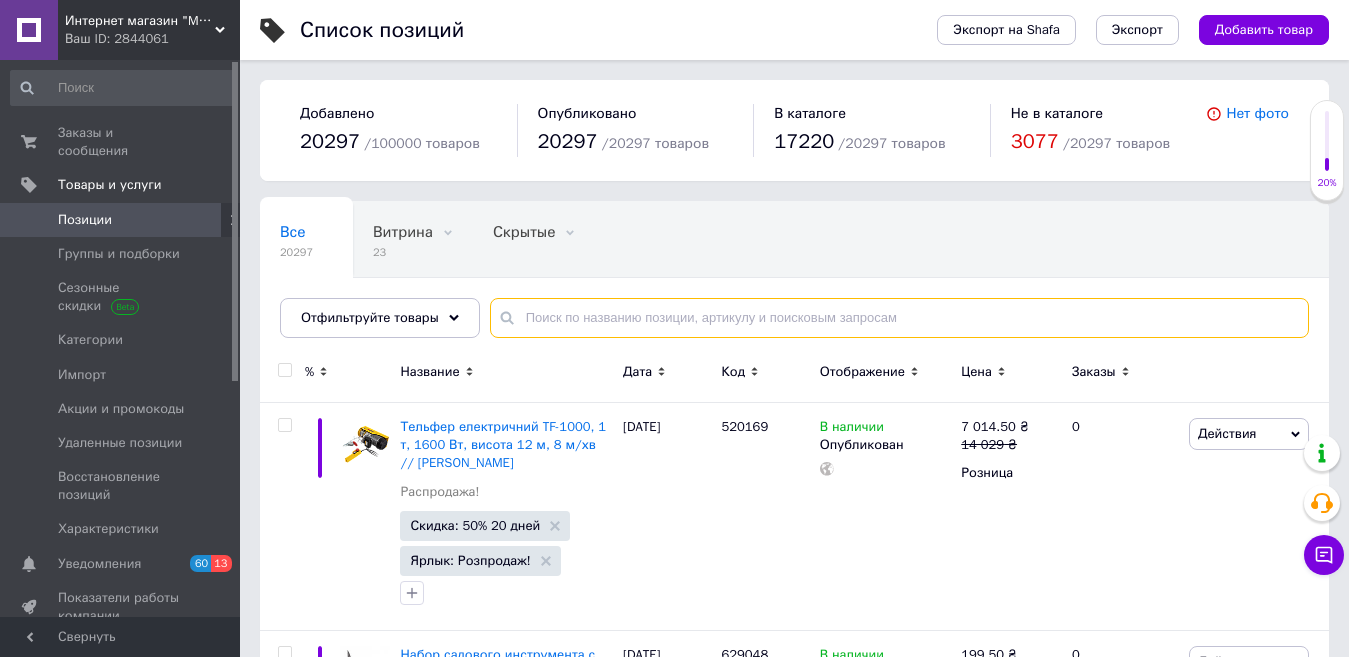 click at bounding box center [899, 318] 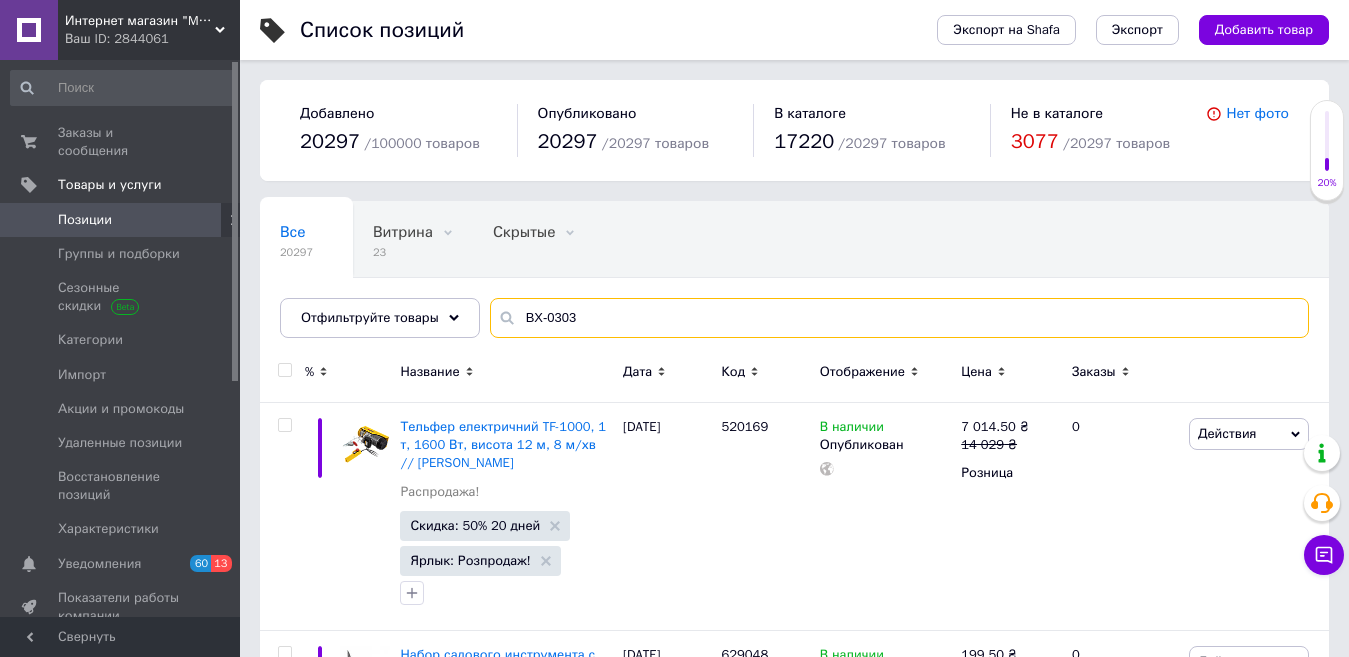 type on "BX-0303" 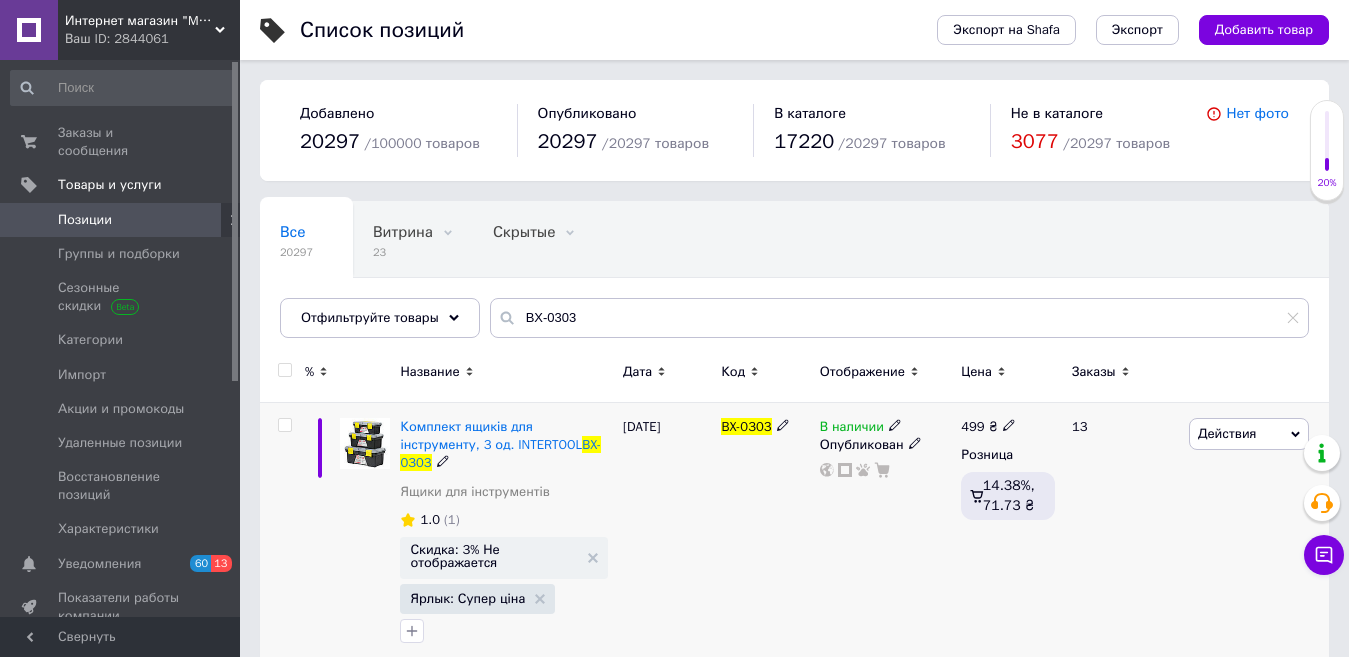 click 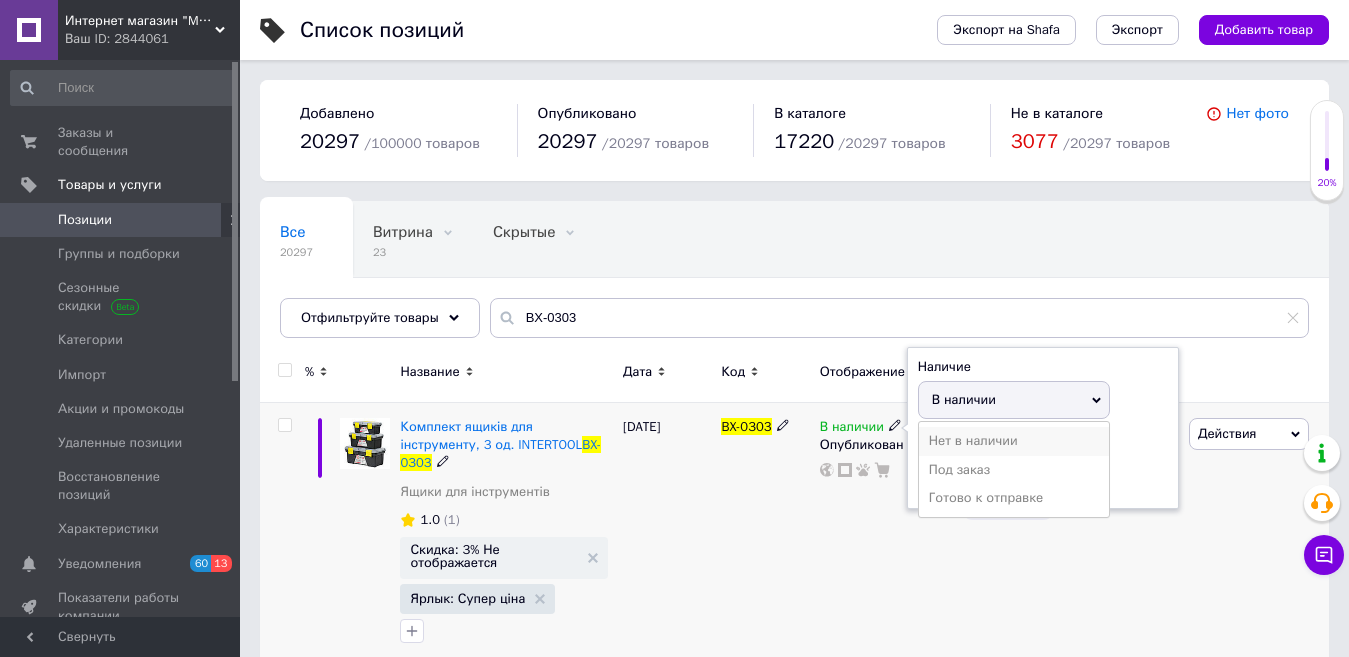 click on "Нет в наличии" at bounding box center [1014, 441] 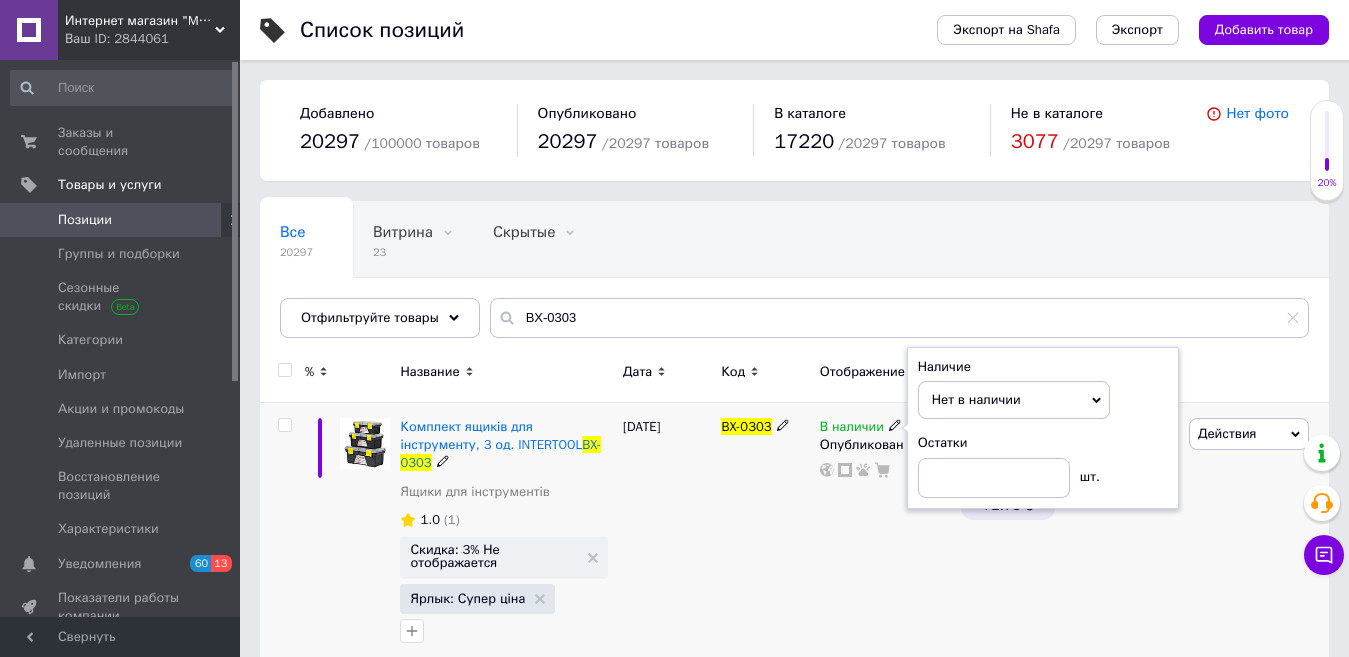 click on "BX-0303" at bounding box center [765, 535] 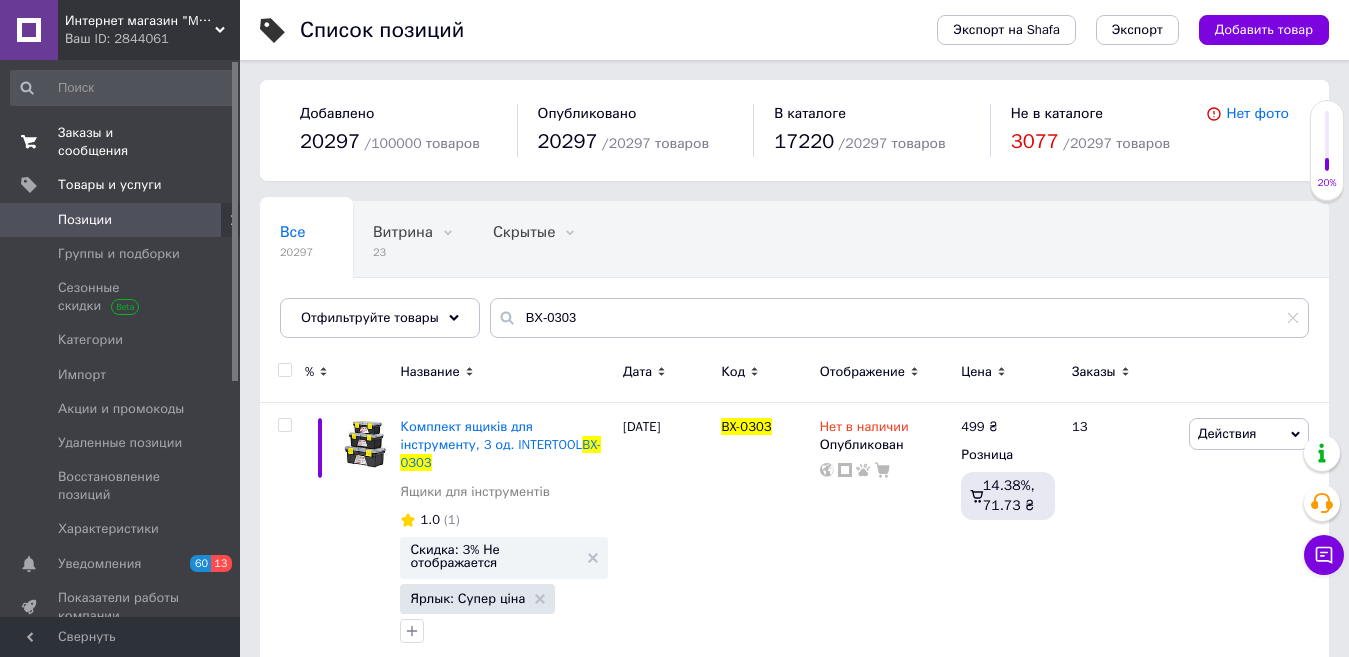 click on "Заказы и сообщения" at bounding box center [121, 142] 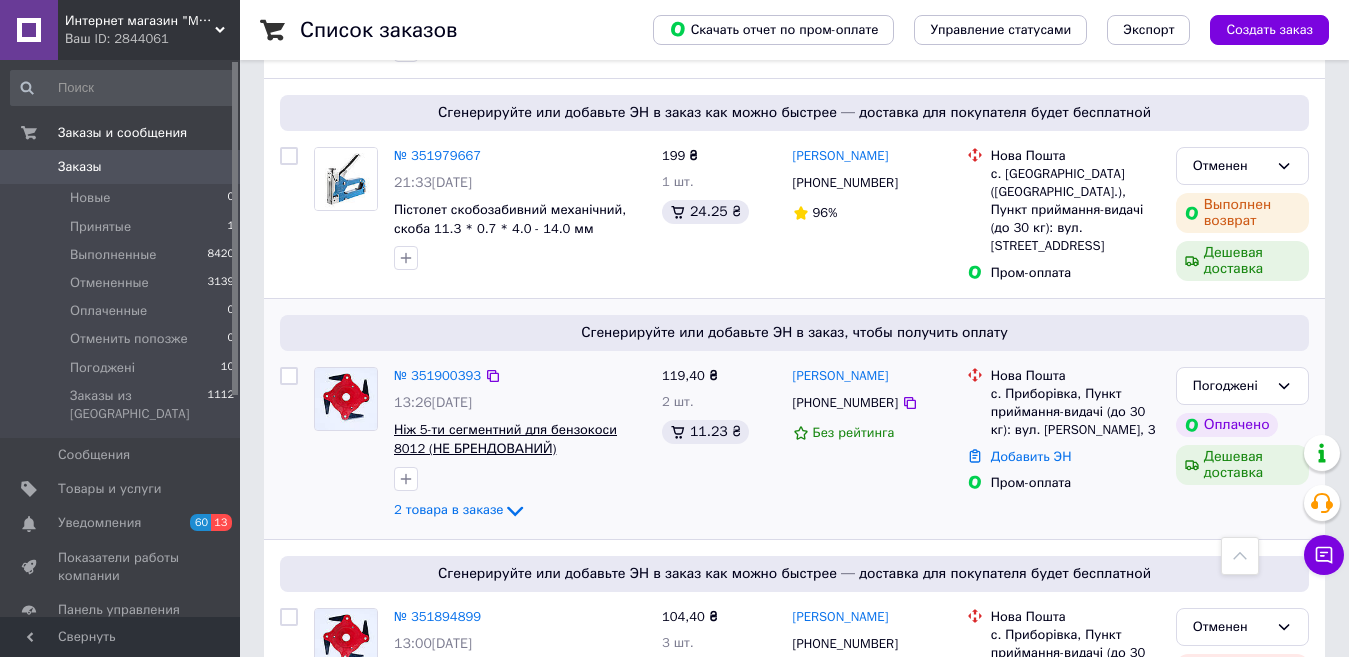 scroll, scrollTop: 689, scrollLeft: 0, axis: vertical 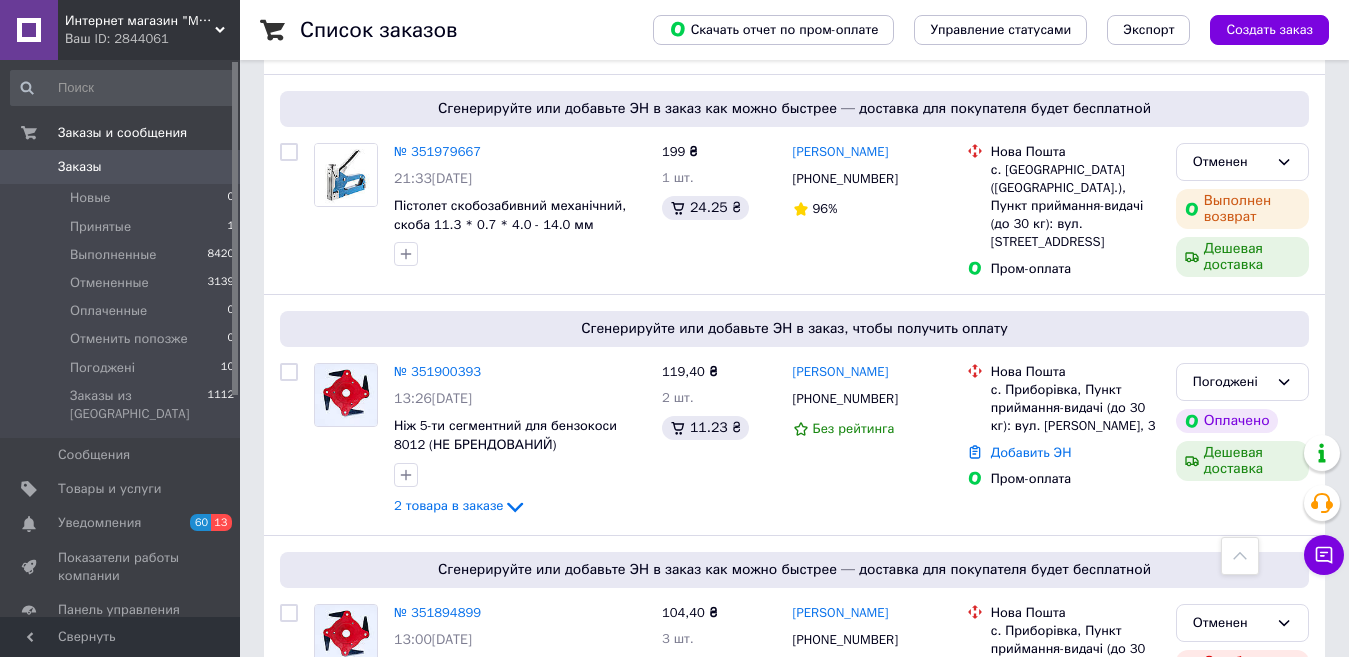 click on "Уведомления" at bounding box center (99, 523) 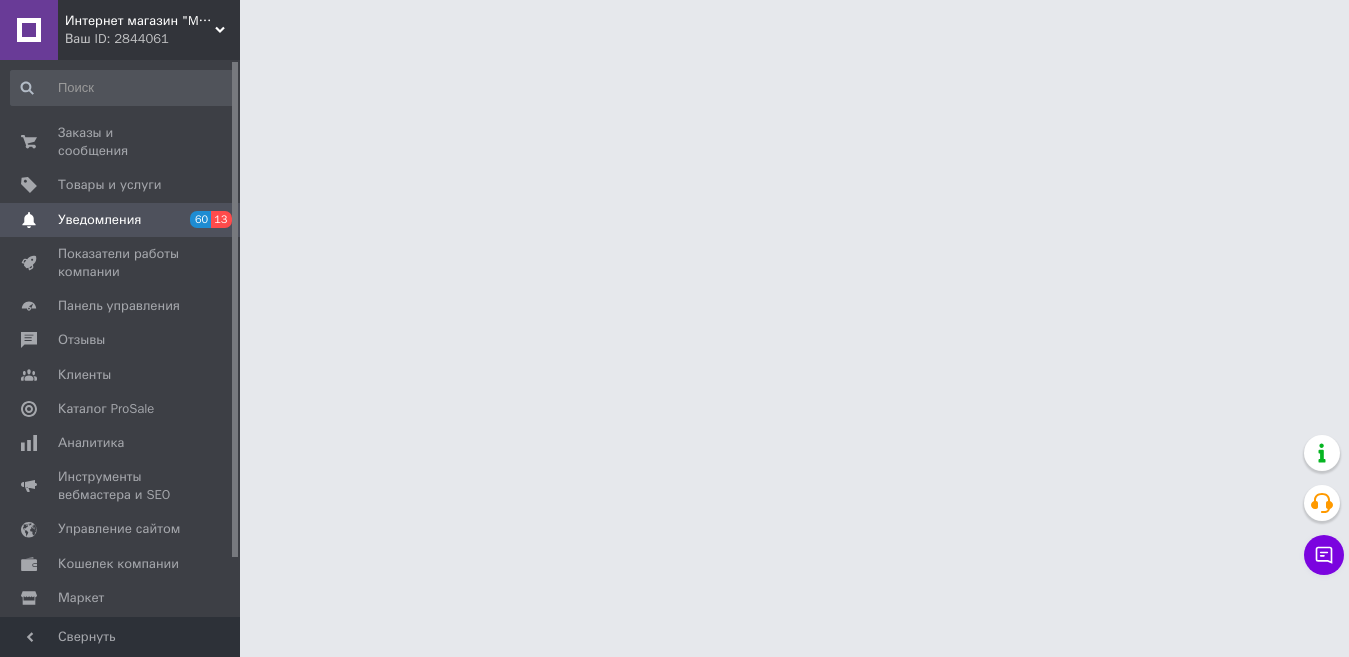 scroll, scrollTop: 0, scrollLeft: 0, axis: both 